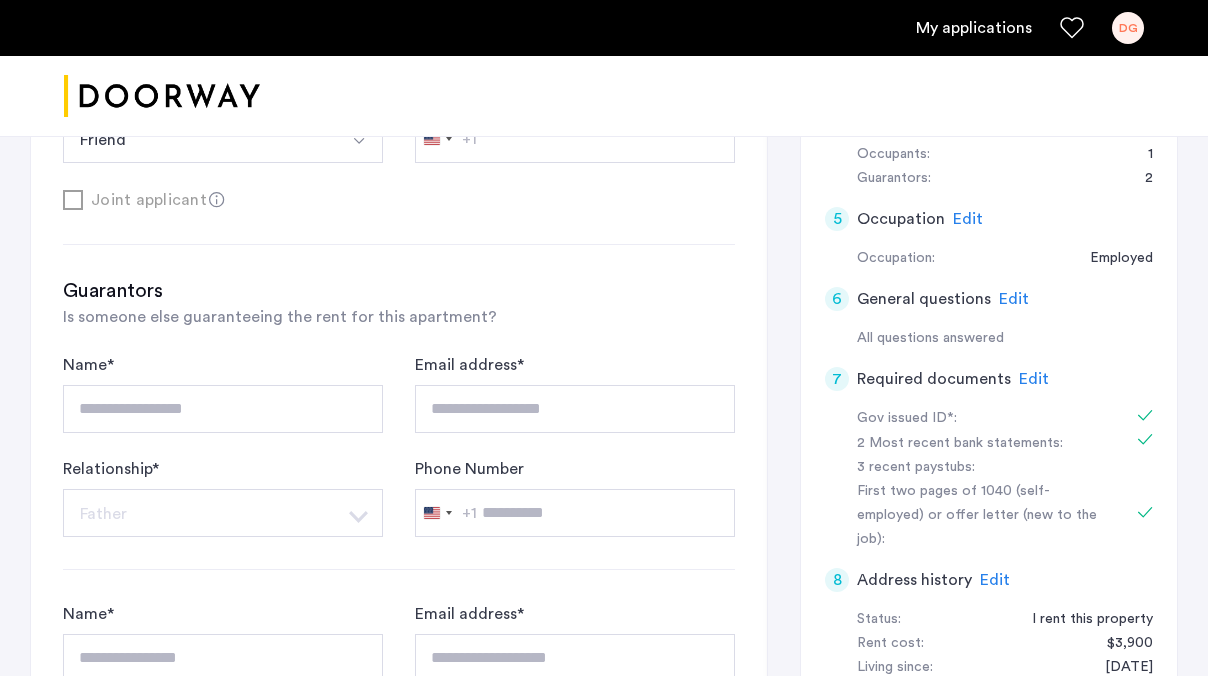 scroll, scrollTop: 0, scrollLeft: 0, axis: both 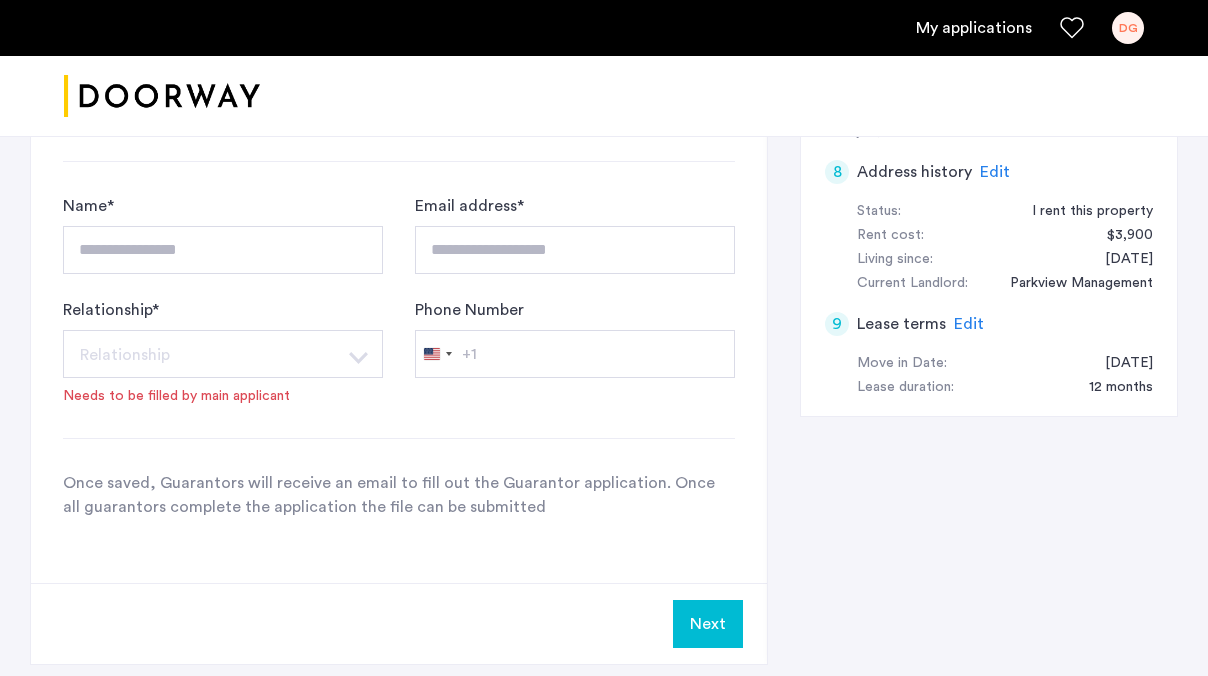 click on "Next" 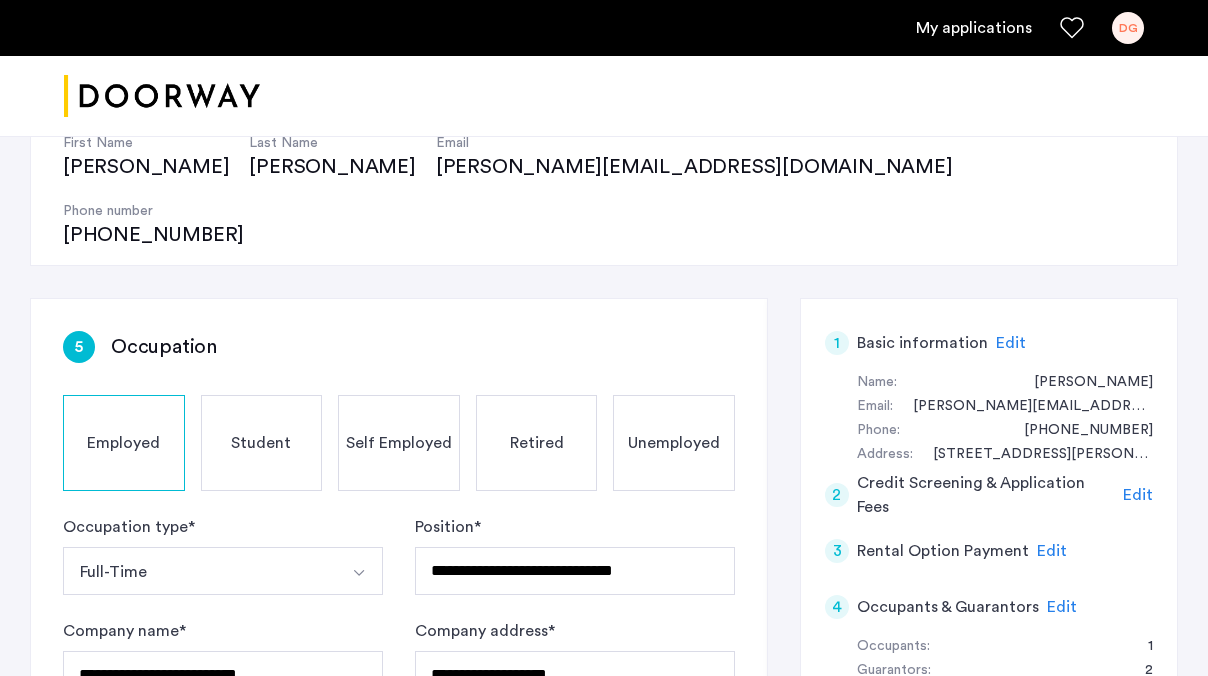 scroll, scrollTop: 680, scrollLeft: 0, axis: vertical 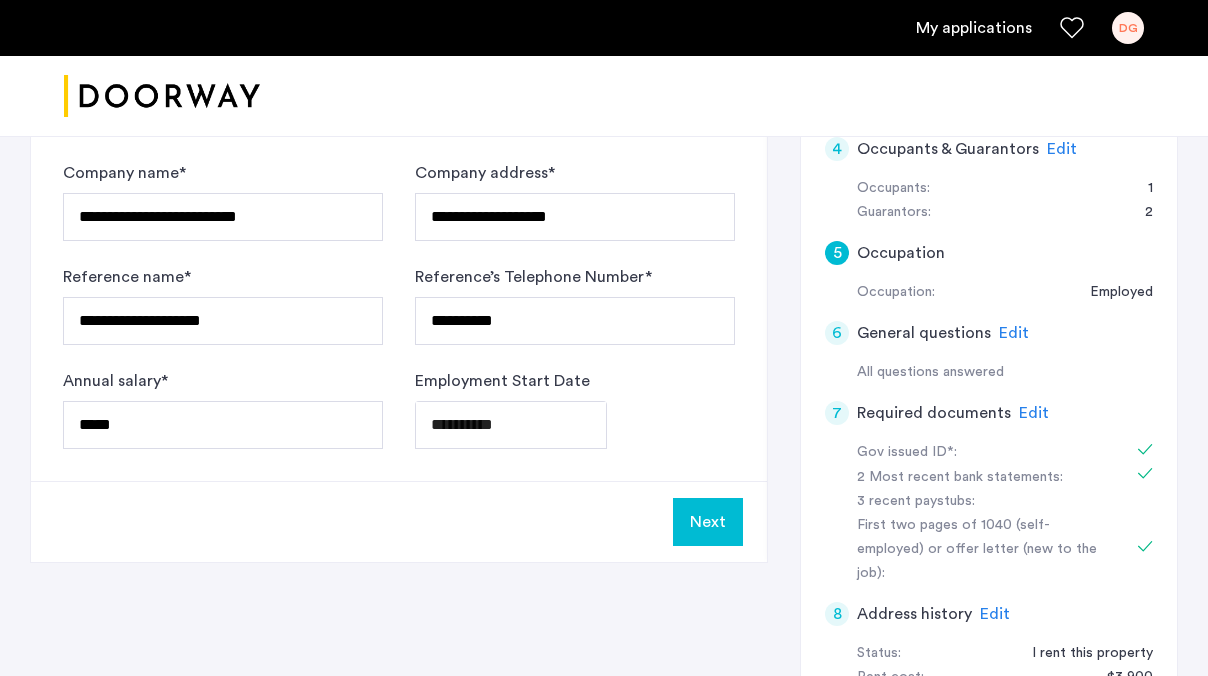 click on "Next" 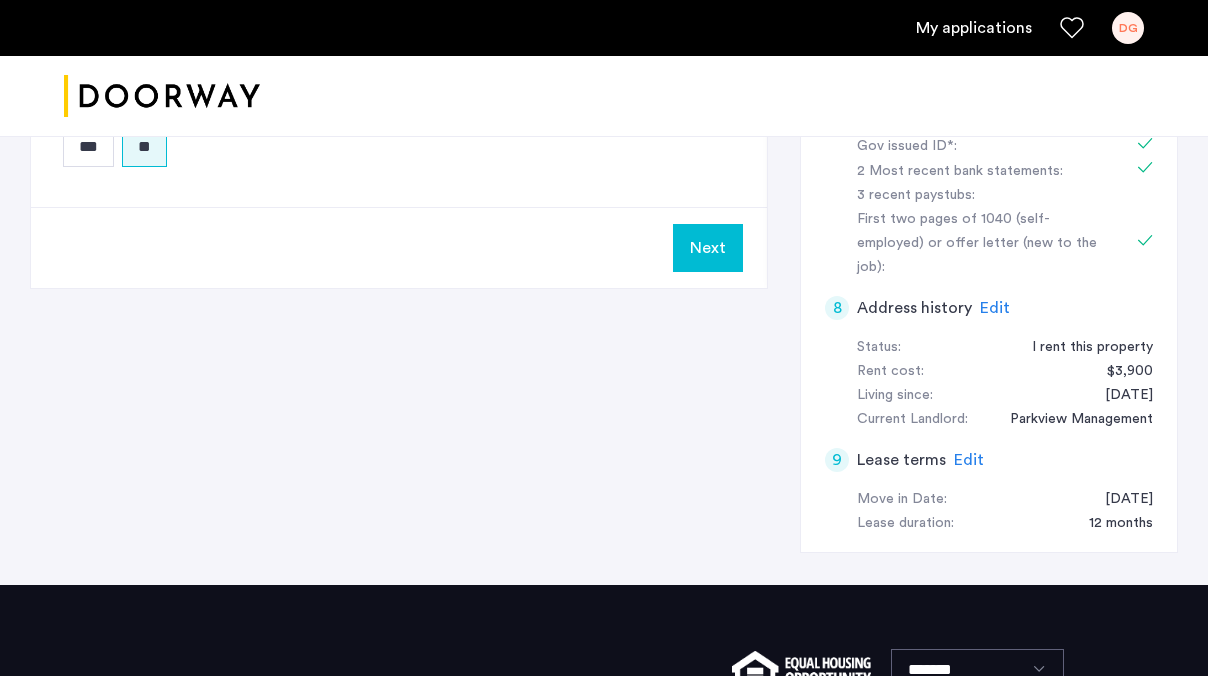 scroll, scrollTop: 990, scrollLeft: 0, axis: vertical 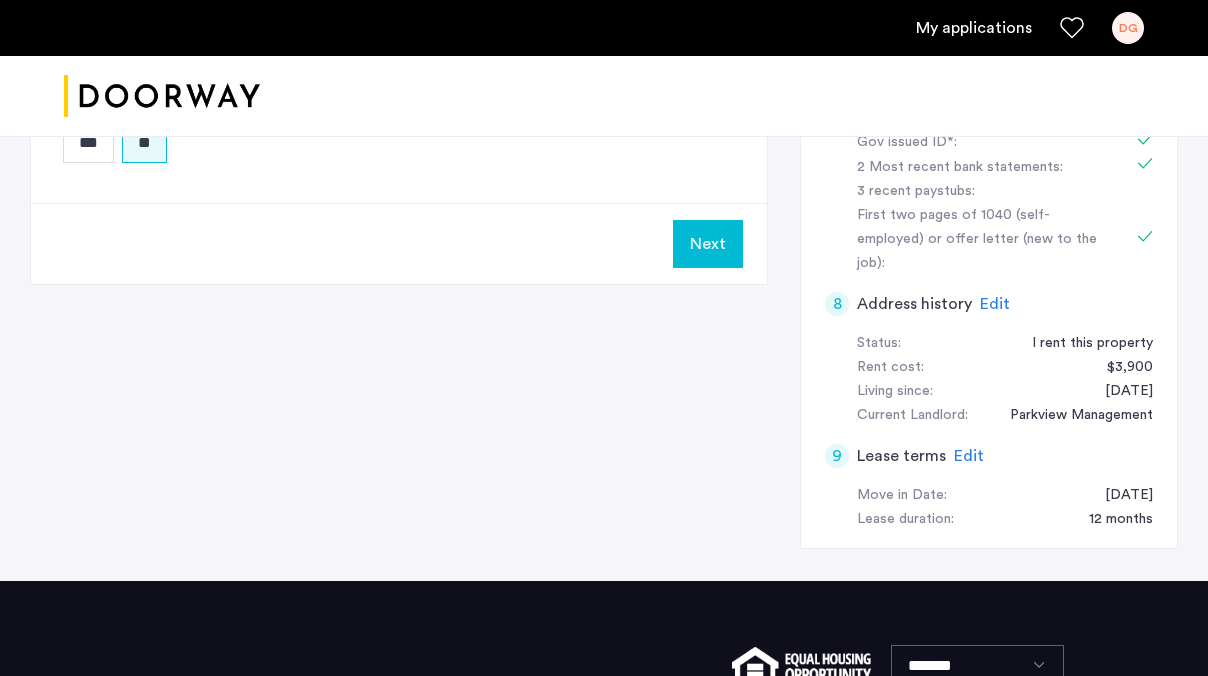 click on "Next" at bounding box center [708, 244] 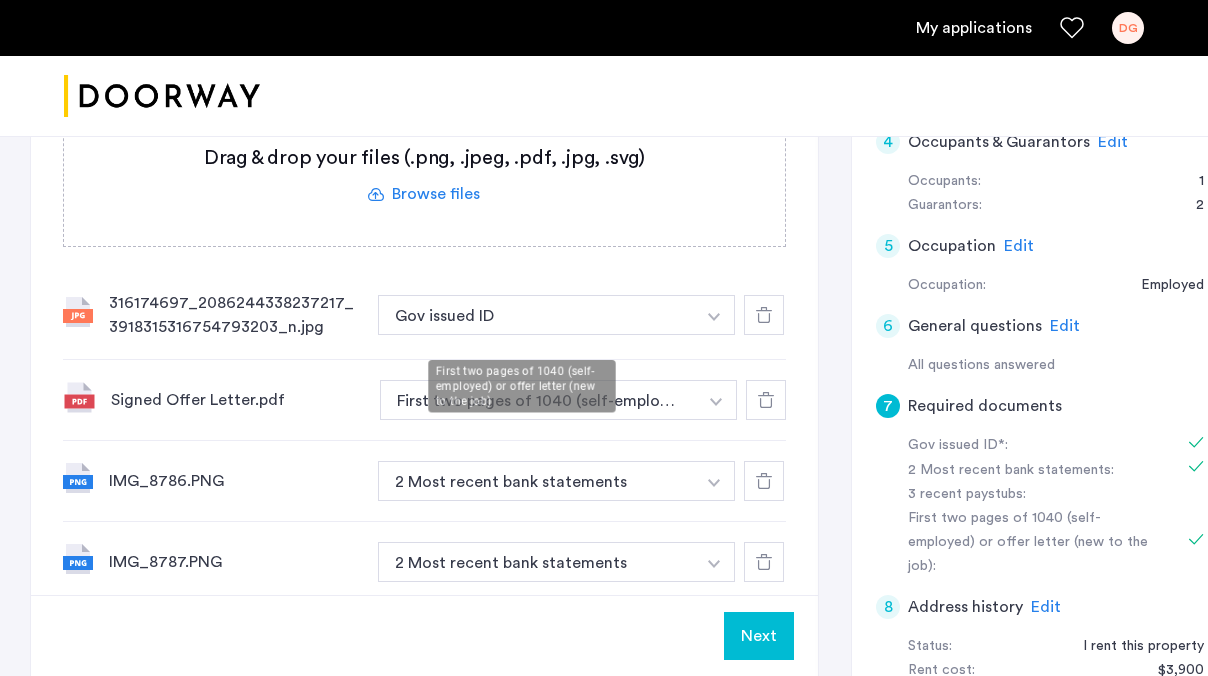 scroll, scrollTop: 691, scrollLeft: 0, axis: vertical 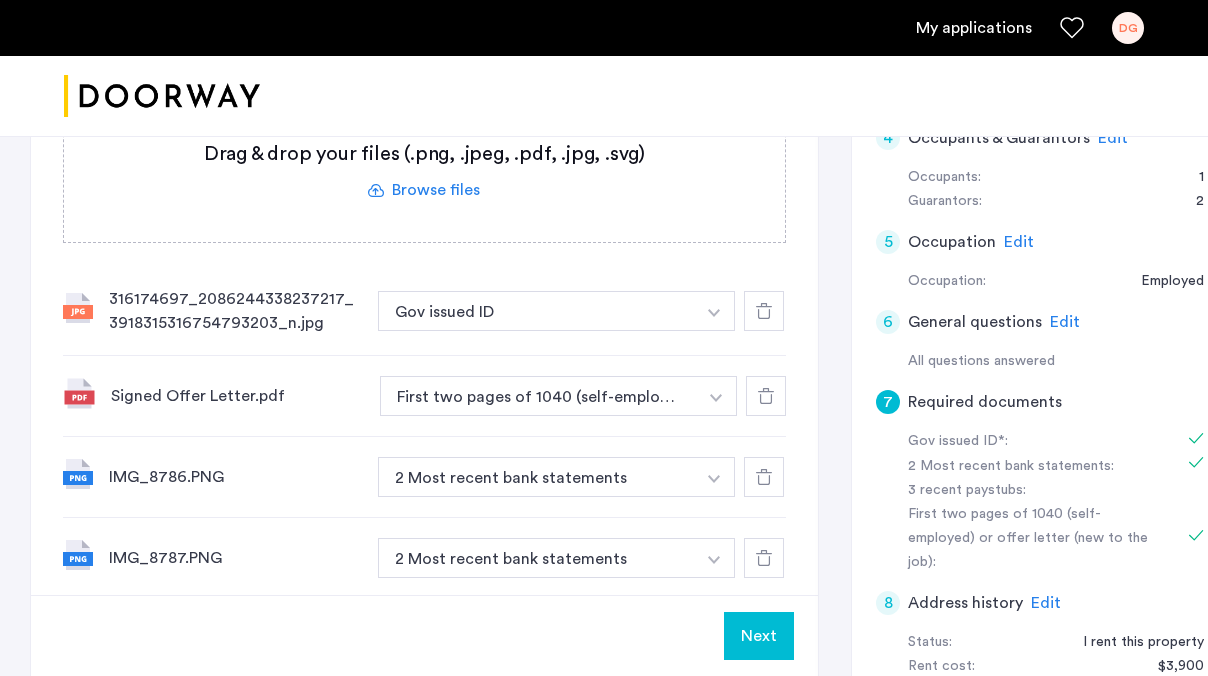 click on "Next" 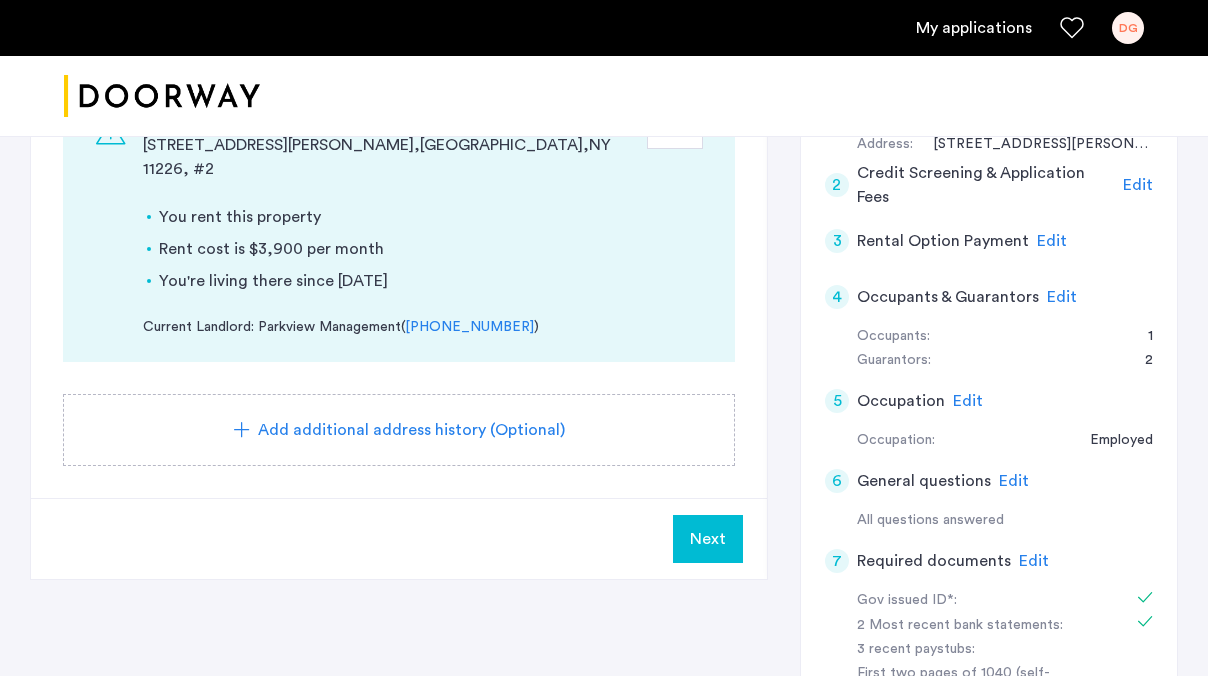 scroll, scrollTop: 620, scrollLeft: 0, axis: vertical 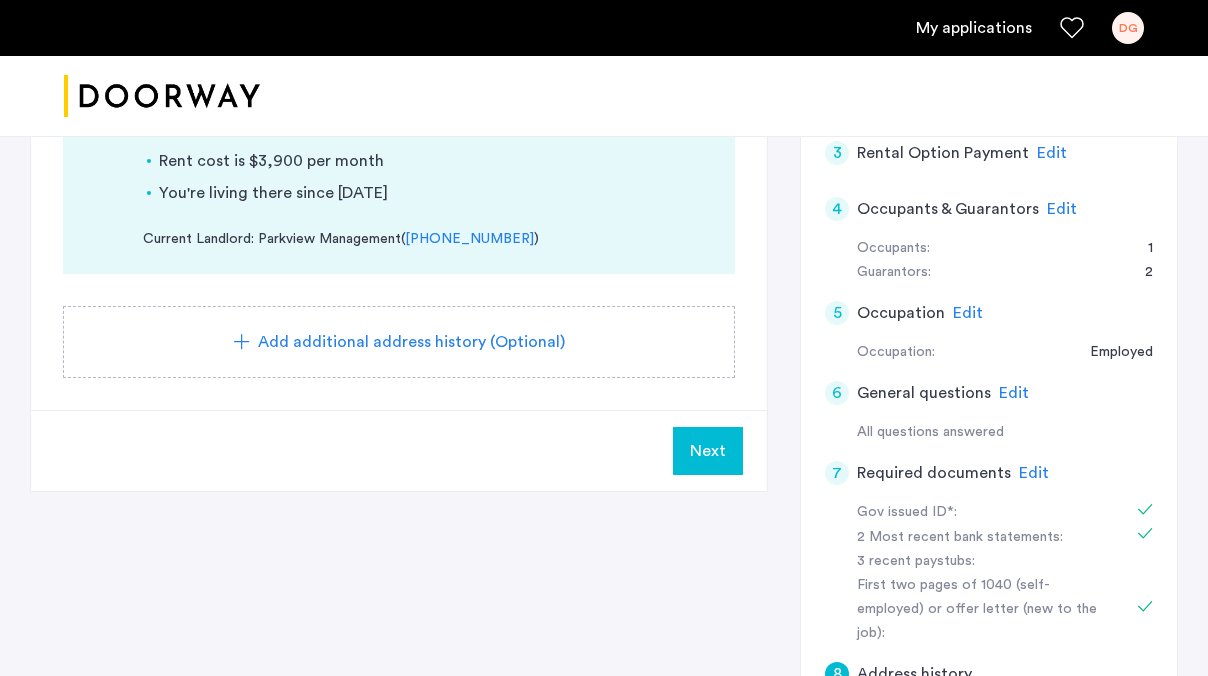 click on "Next" 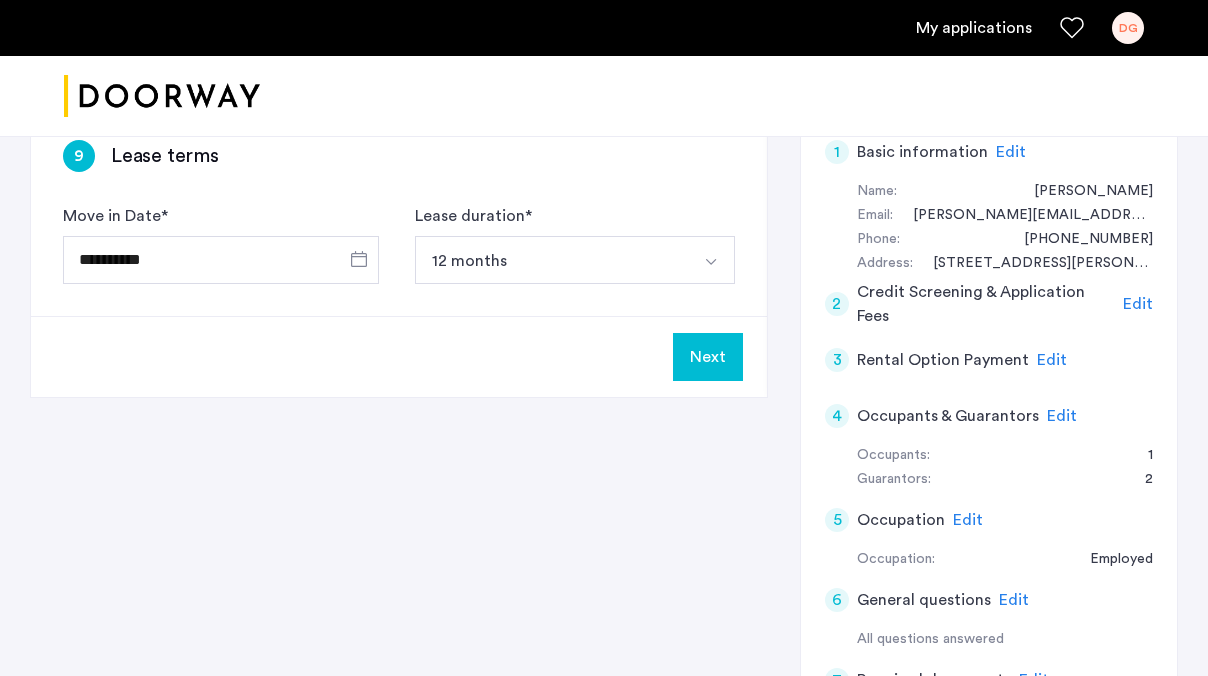 scroll, scrollTop: 395, scrollLeft: 0, axis: vertical 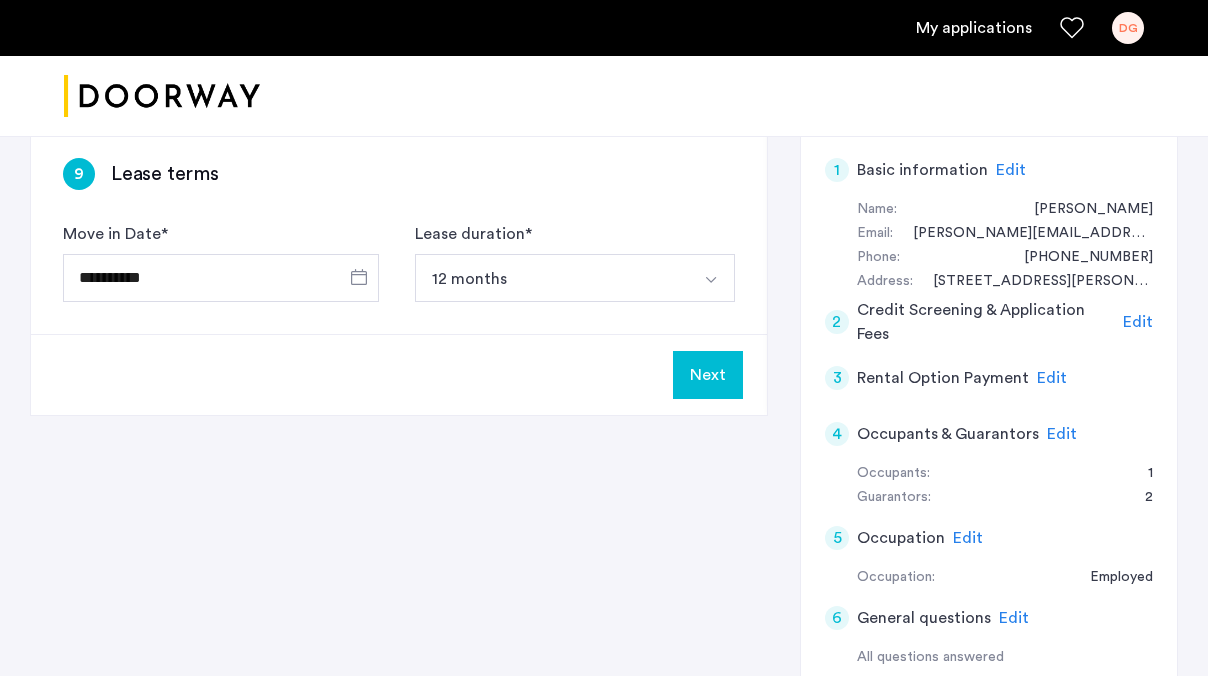click on "Next" 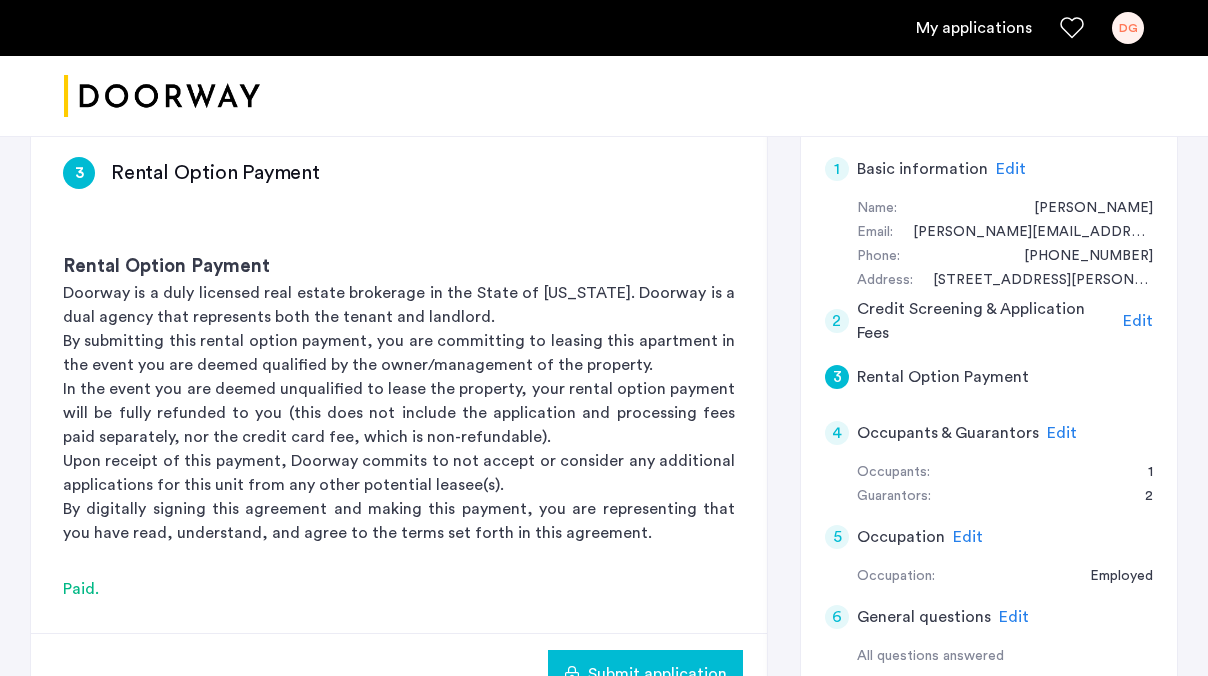 scroll, scrollTop: 401, scrollLeft: 0, axis: vertical 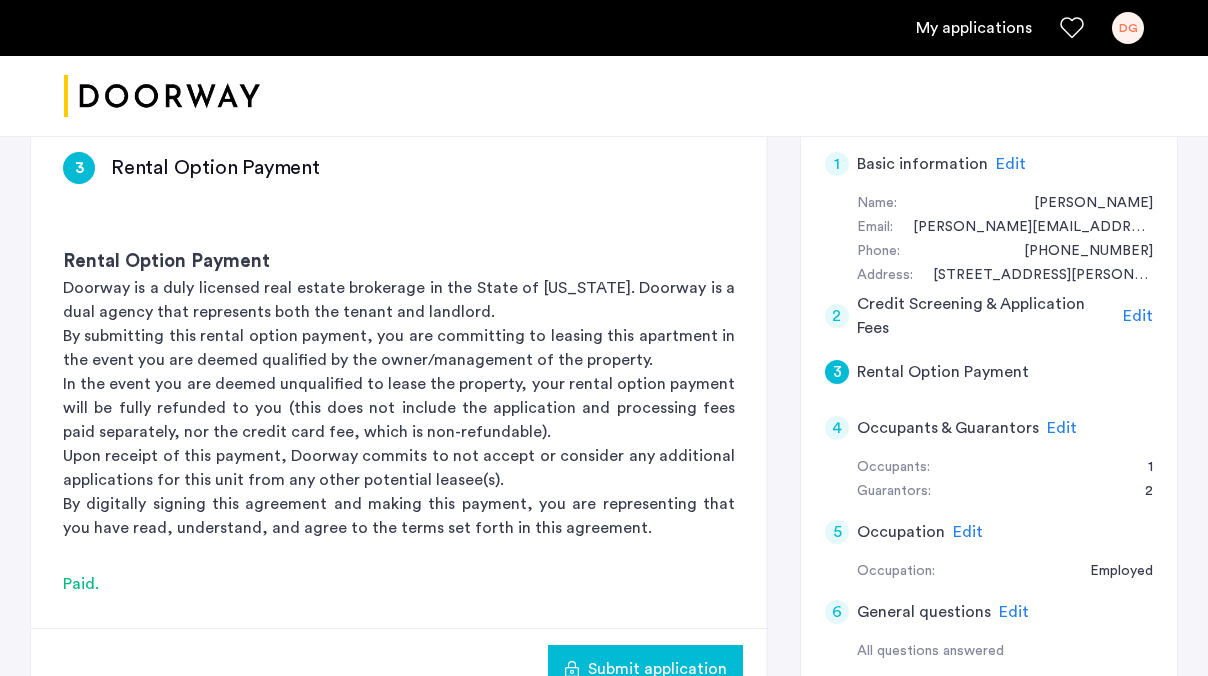 click on "Edit" 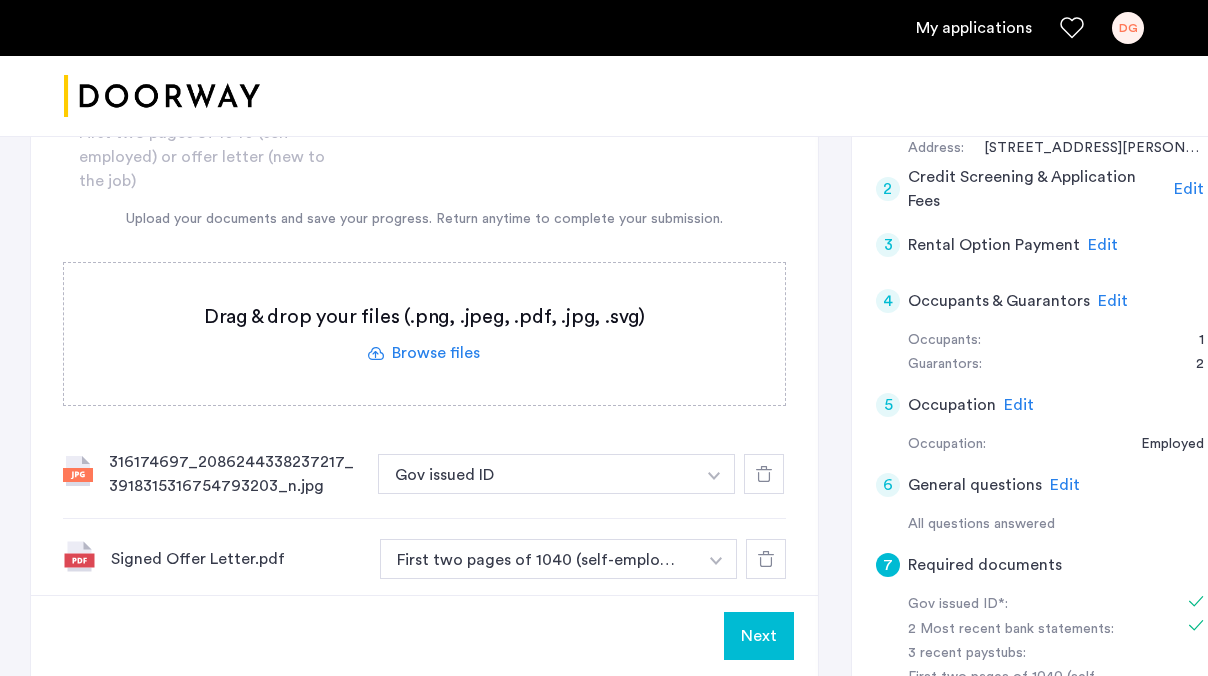 scroll, scrollTop: 529, scrollLeft: 0, axis: vertical 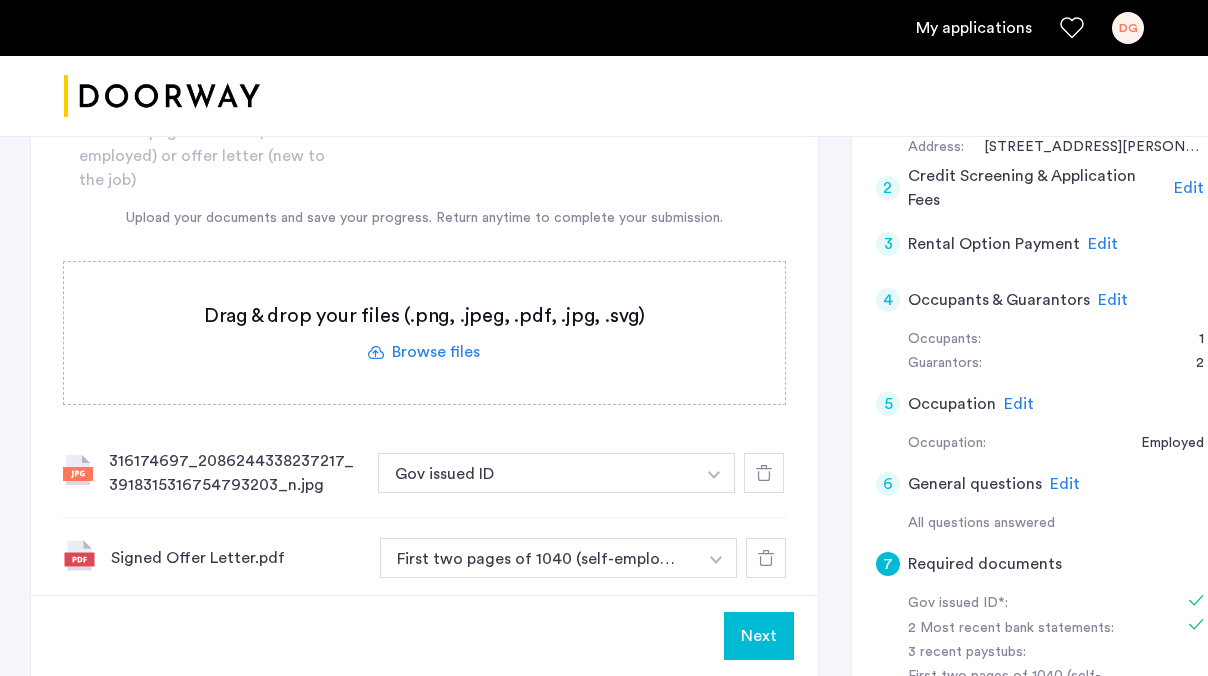 click 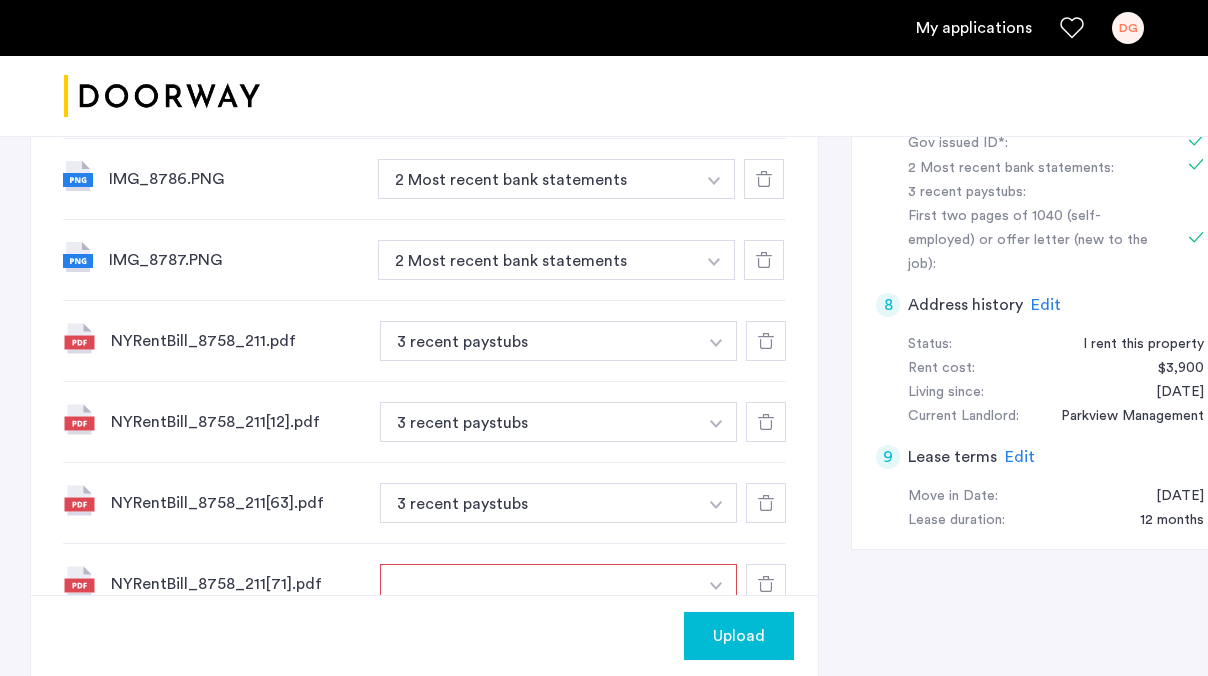scroll, scrollTop: 965, scrollLeft: 0, axis: vertical 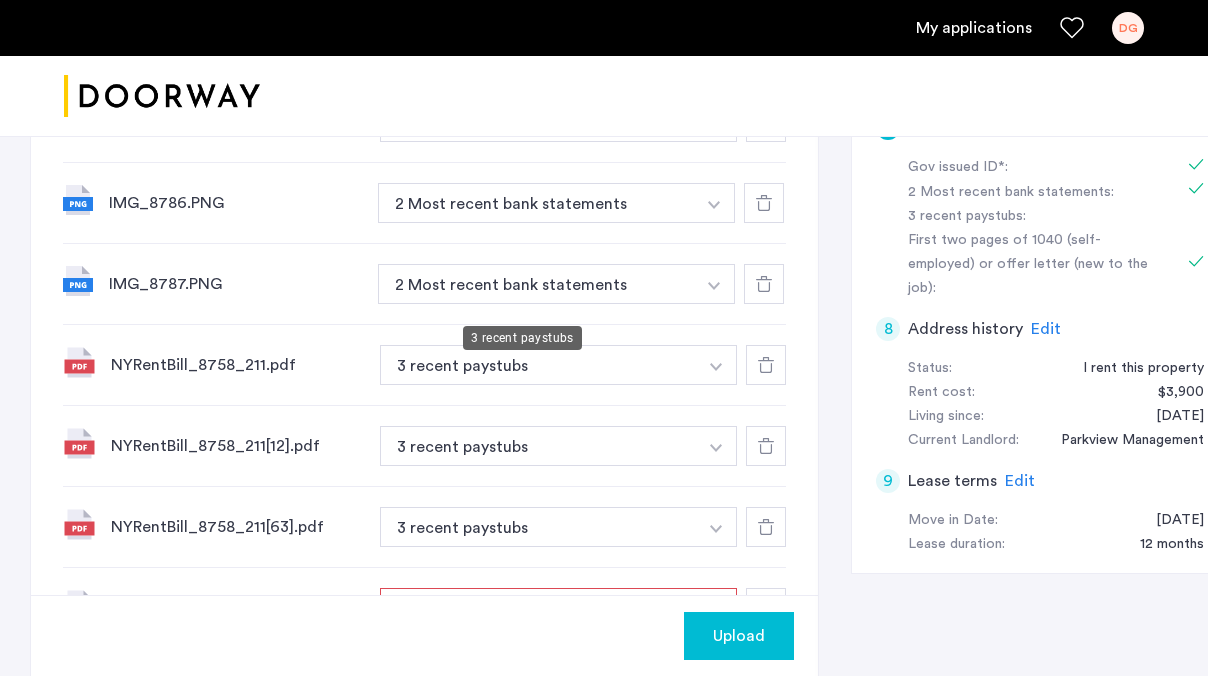 click on "3 recent paystubs" at bounding box center (538, 365) 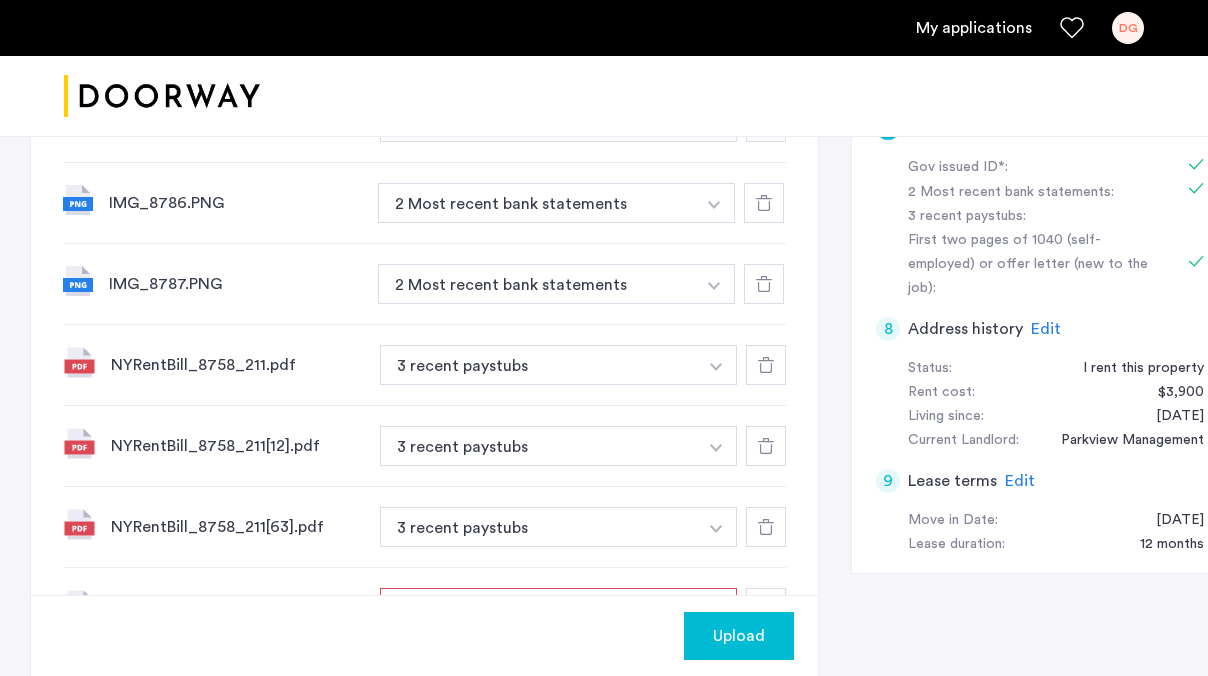 click at bounding box center (714, 37) 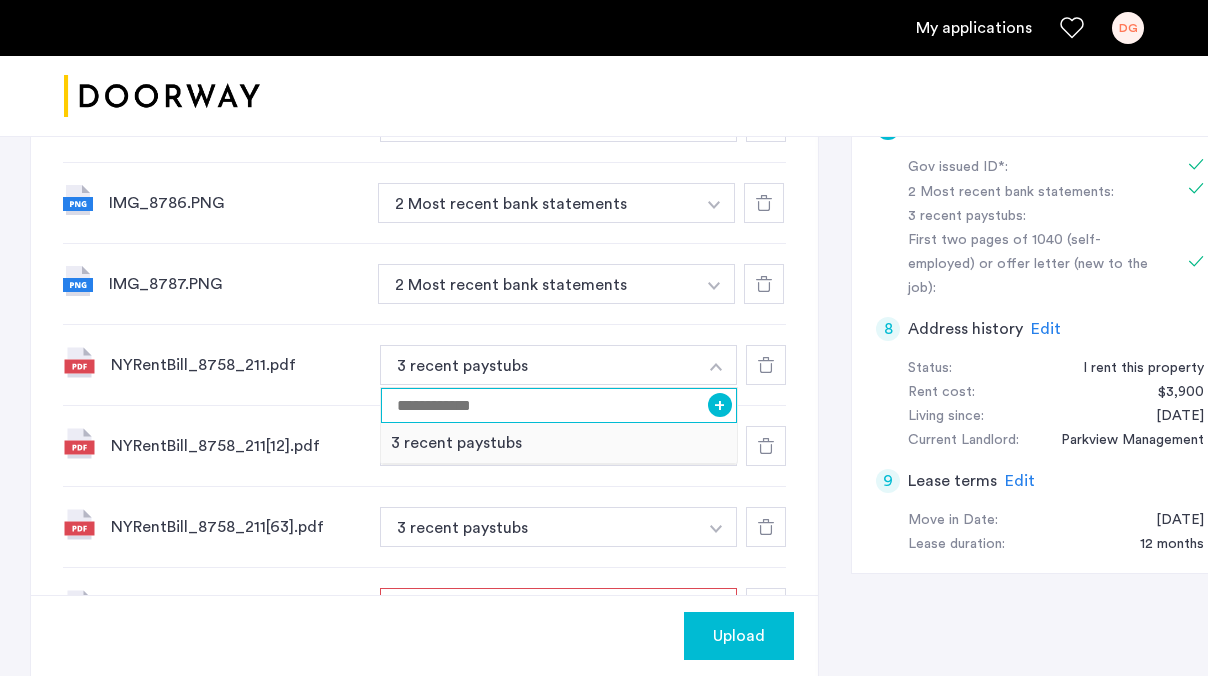 click at bounding box center [559, 405] 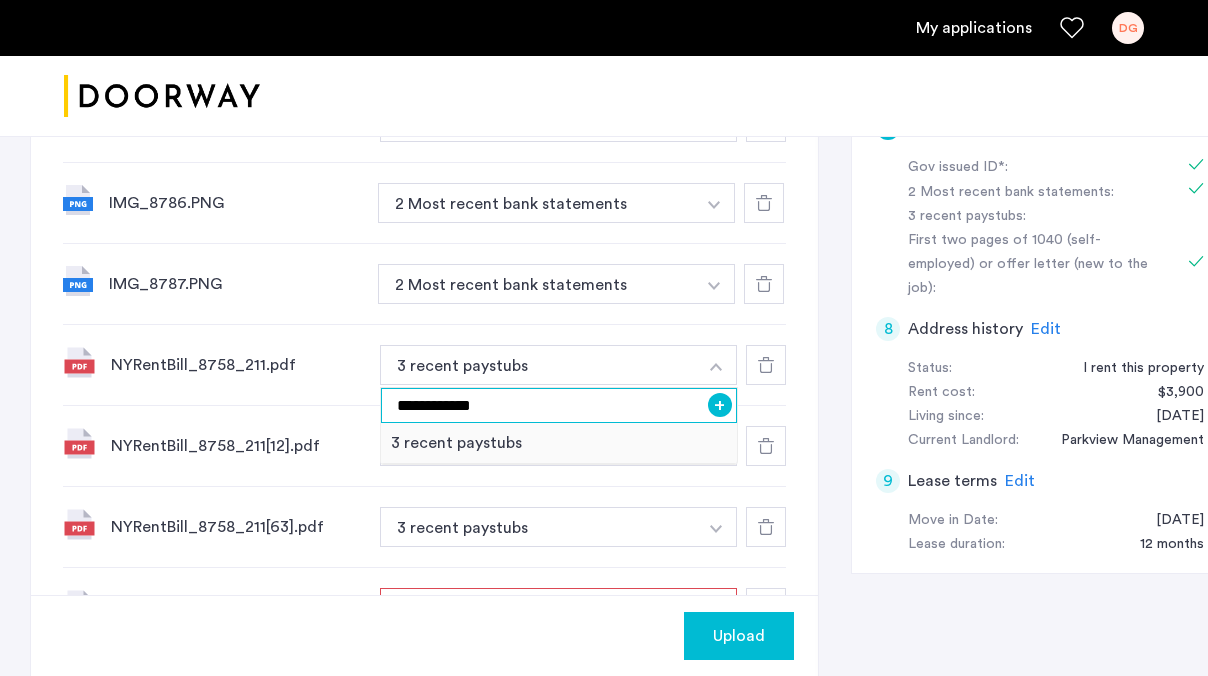 type on "**********" 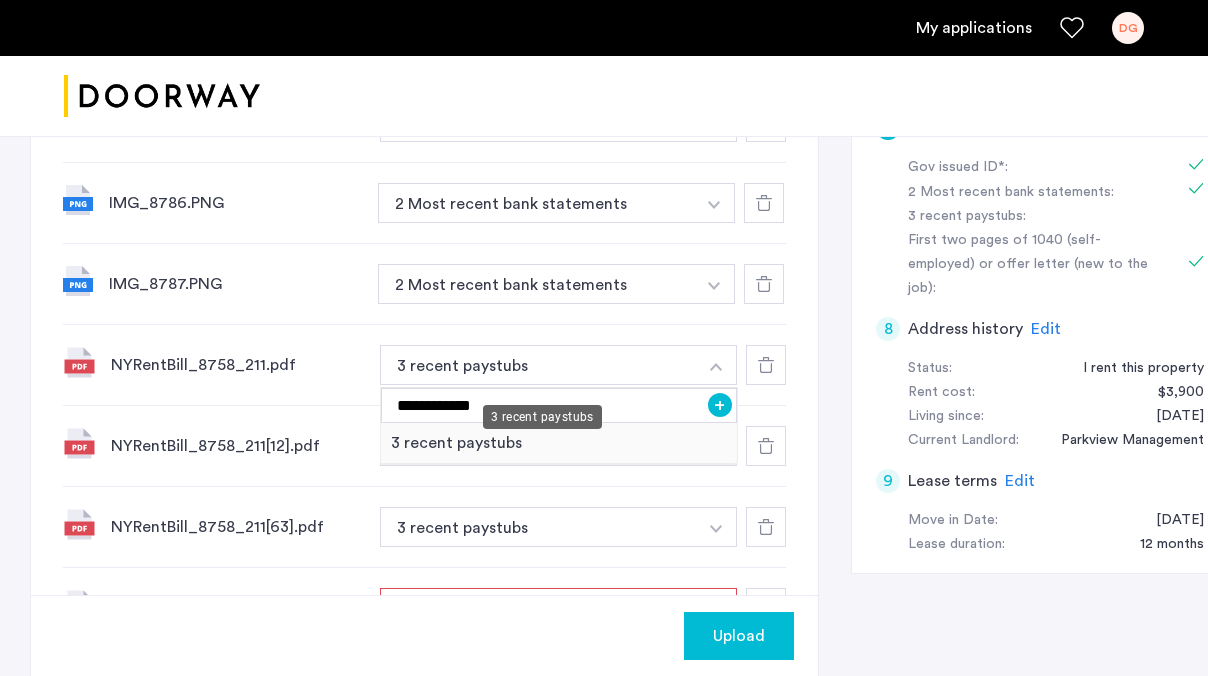 click on "3 recent paystubs" at bounding box center [559, 443] 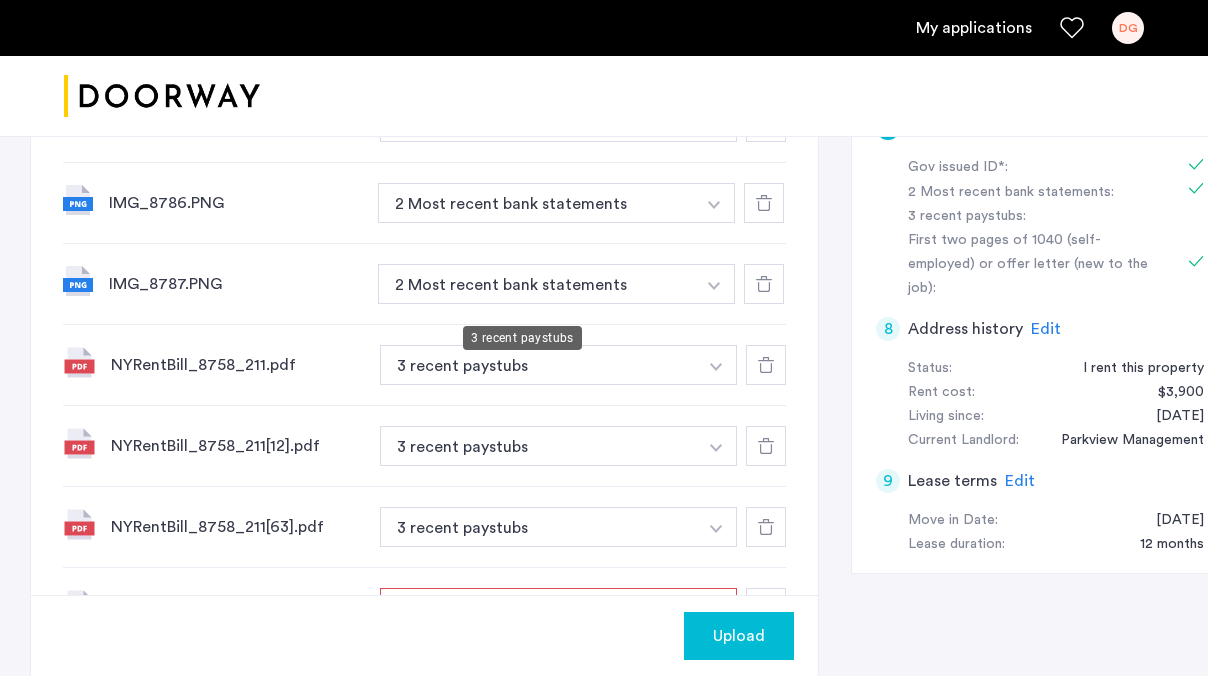 click on "3 recent paystubs" at bounding box center (538, 365) 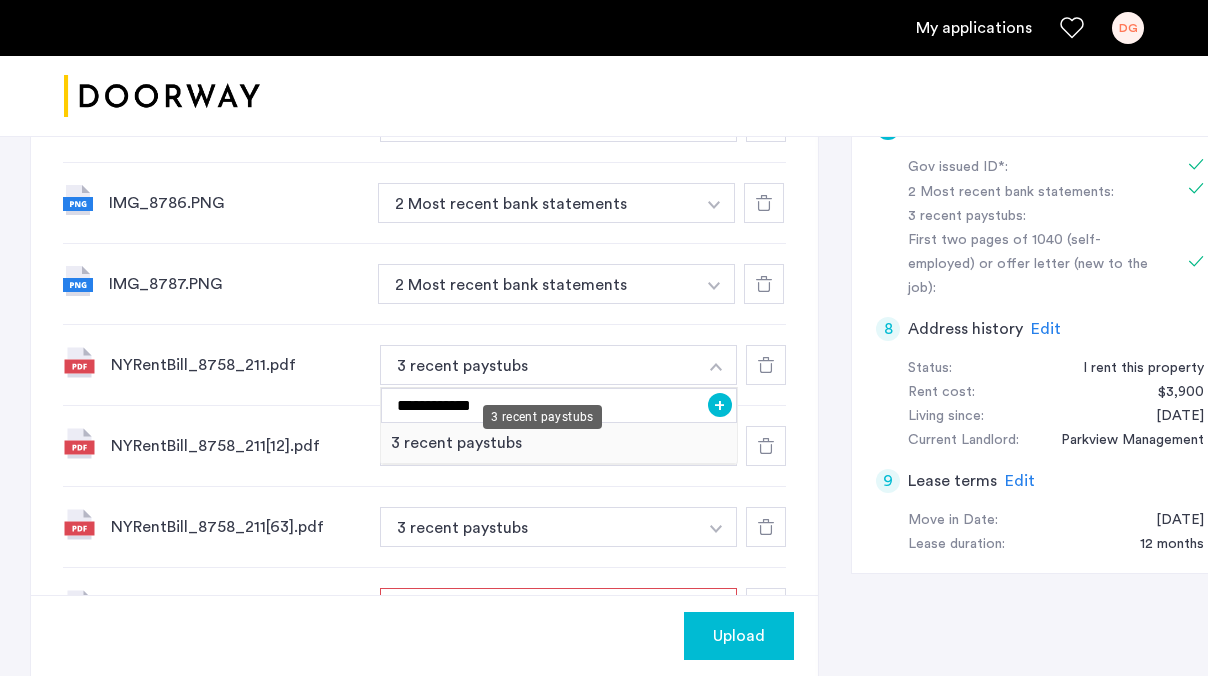 click on "3 recent paystubs" at bounding box center (559, 443) 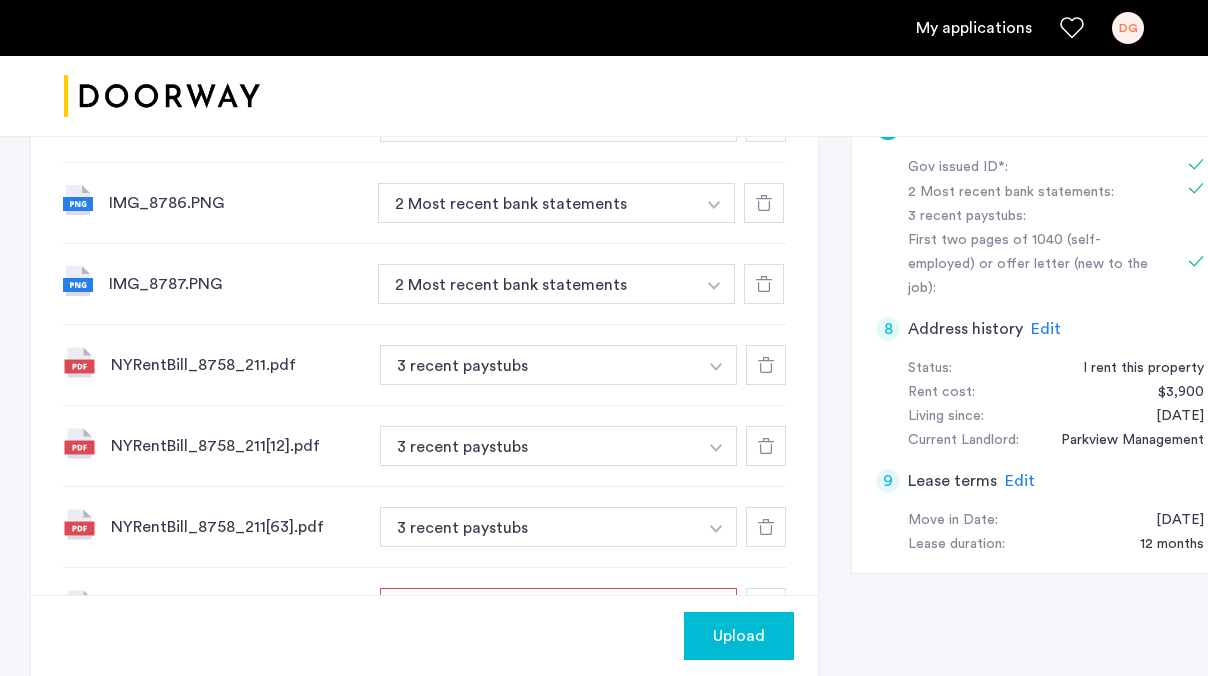 click on "3 recent paystubs" at bounding box center [538, 365] 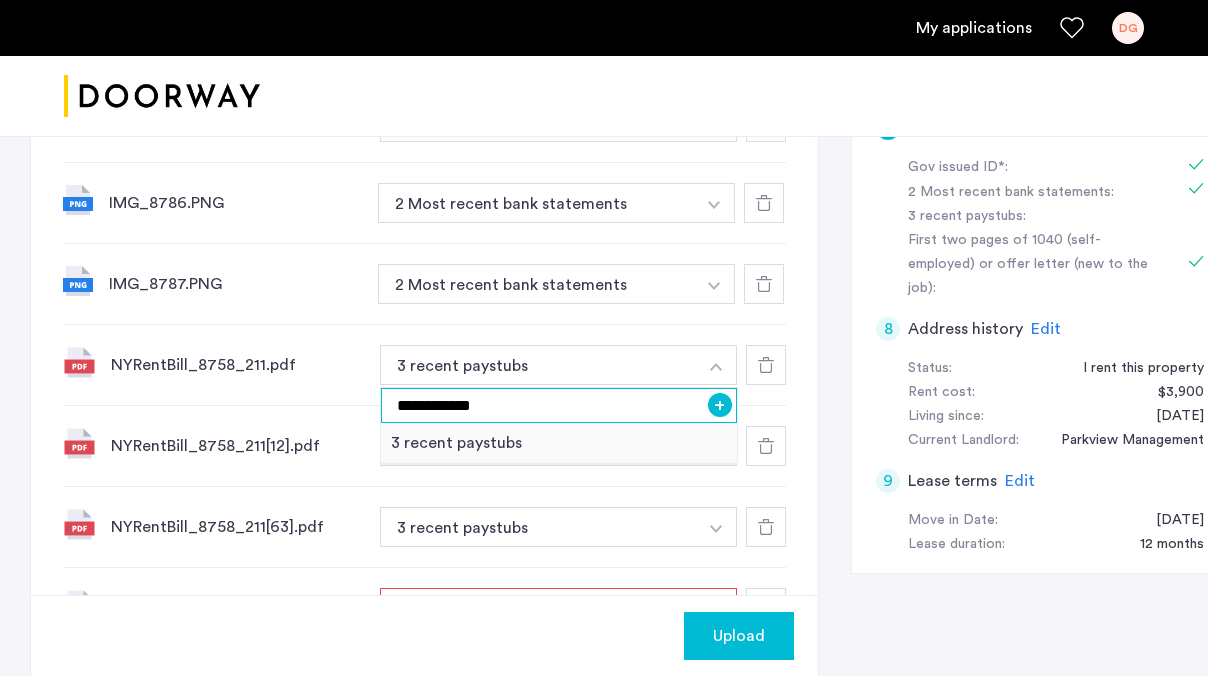 click on "**********" at bounding box center (559, 405) 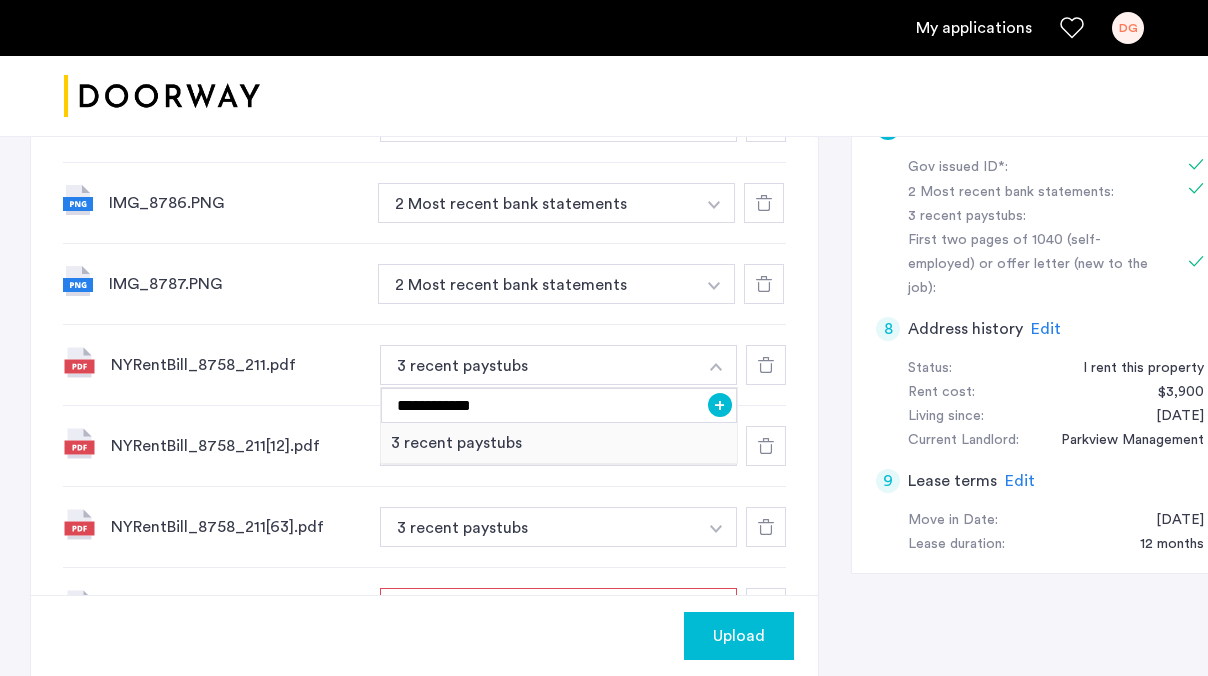 click on "+" at bounding box center [720, 405] 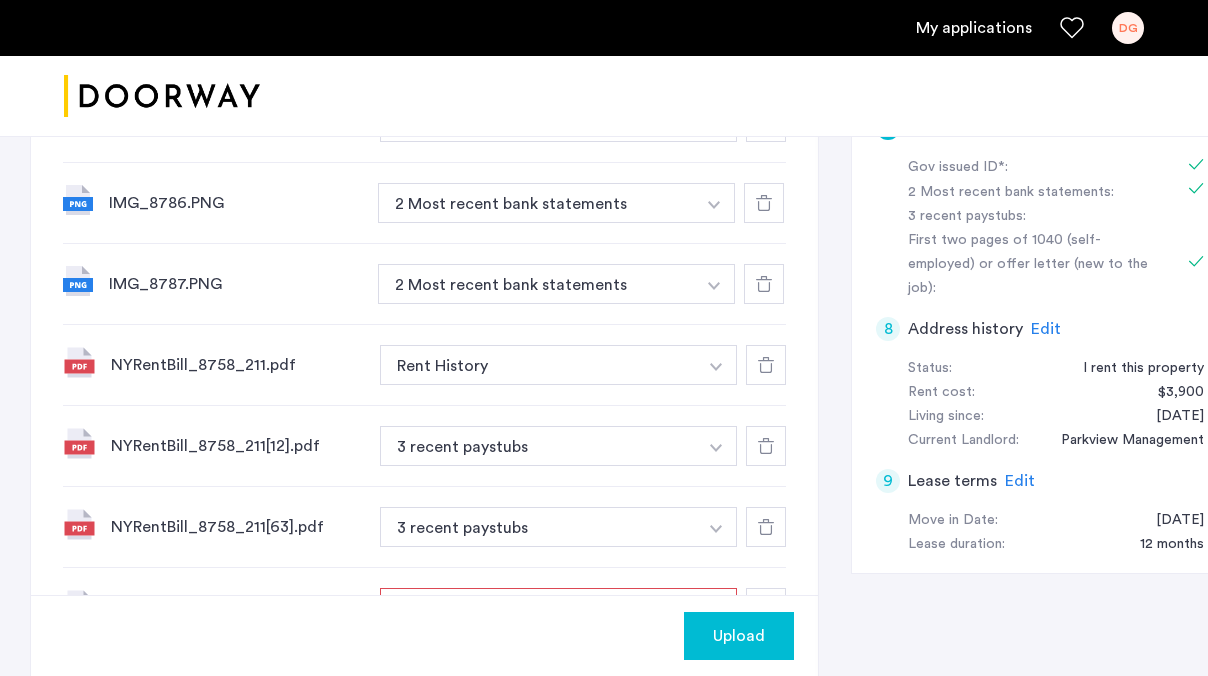 click at bounding box center [714, 37] 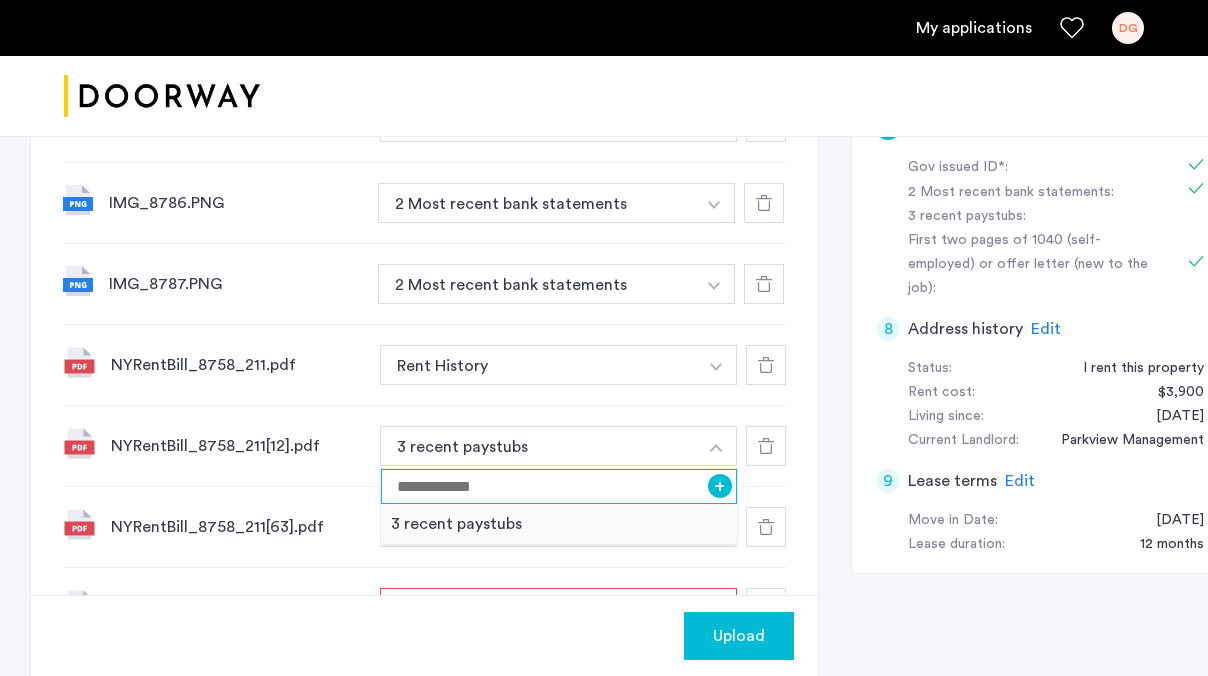 click at bounding box center [559, 486] 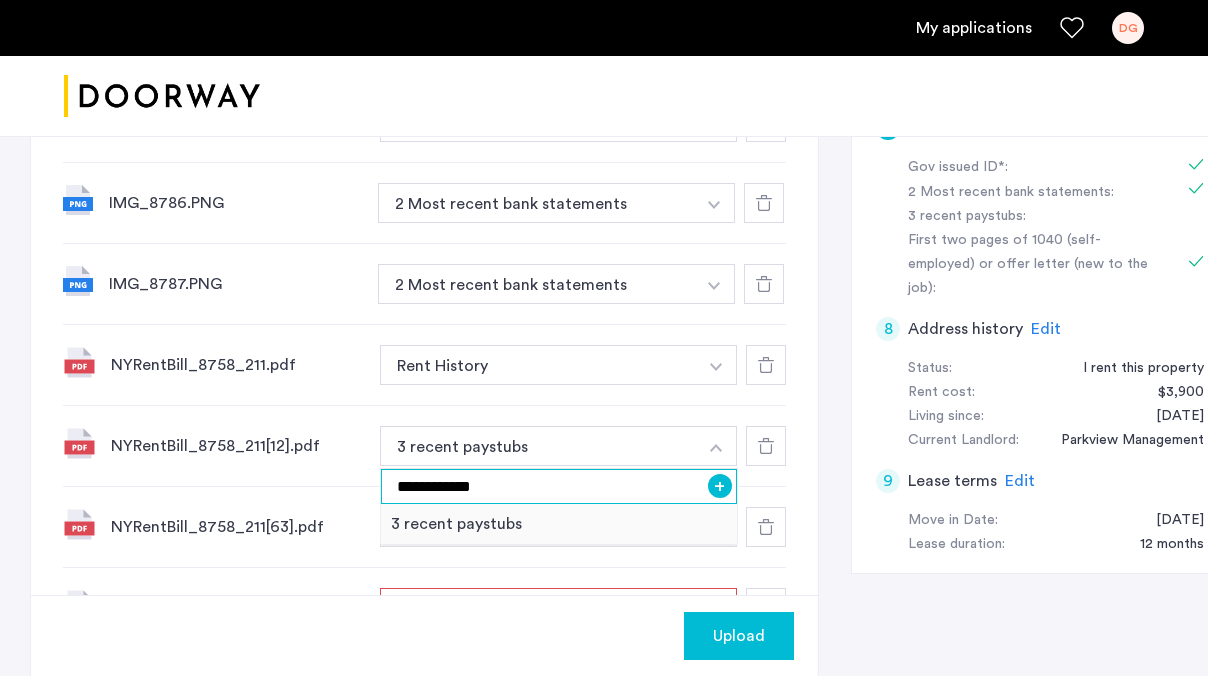 type on "**********" 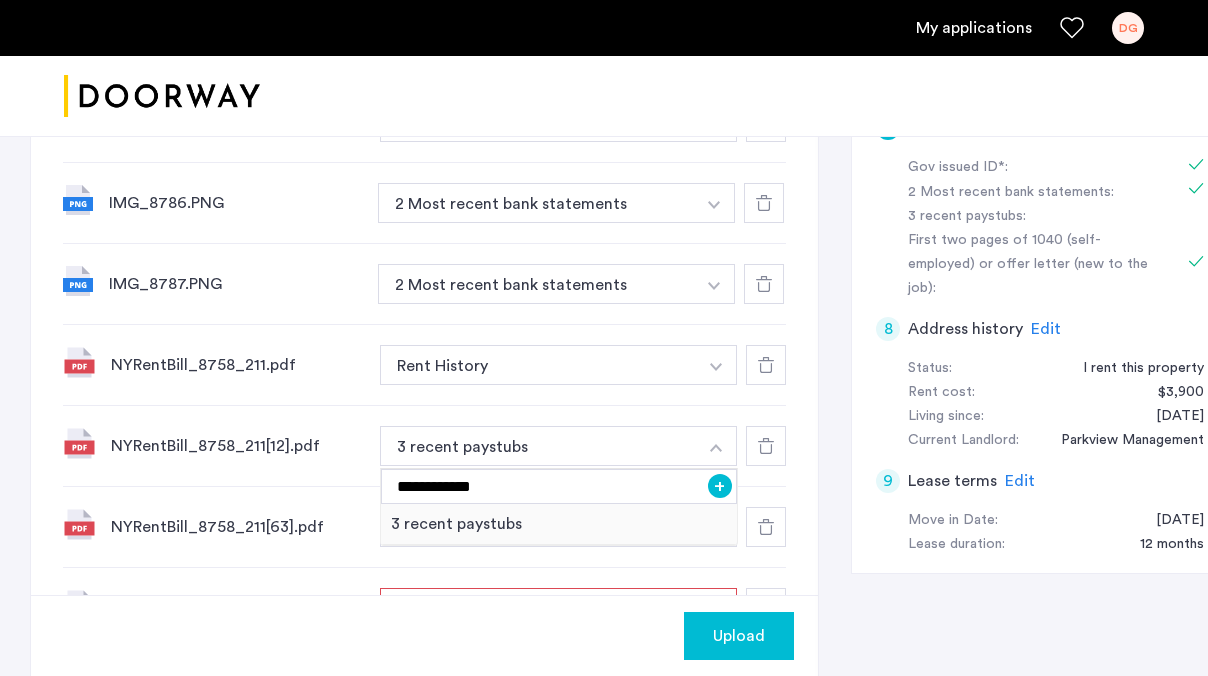 click on "+" at bounding box center [720, 486] 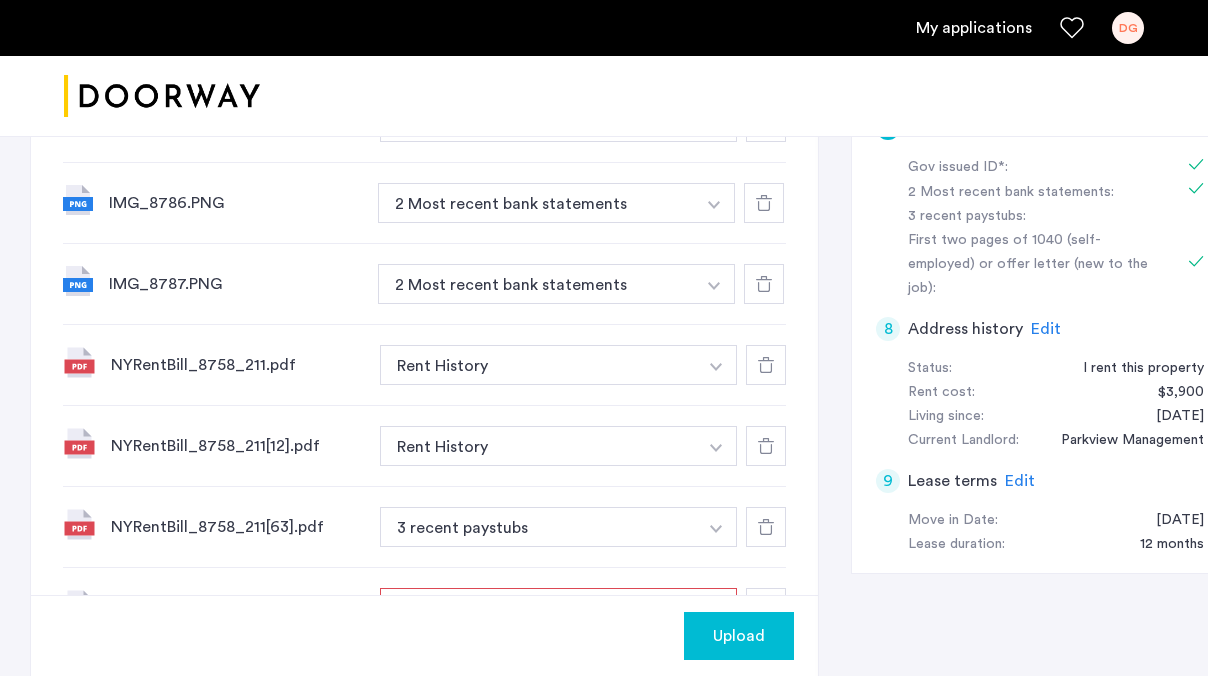 click at bounding box center [714, 37] 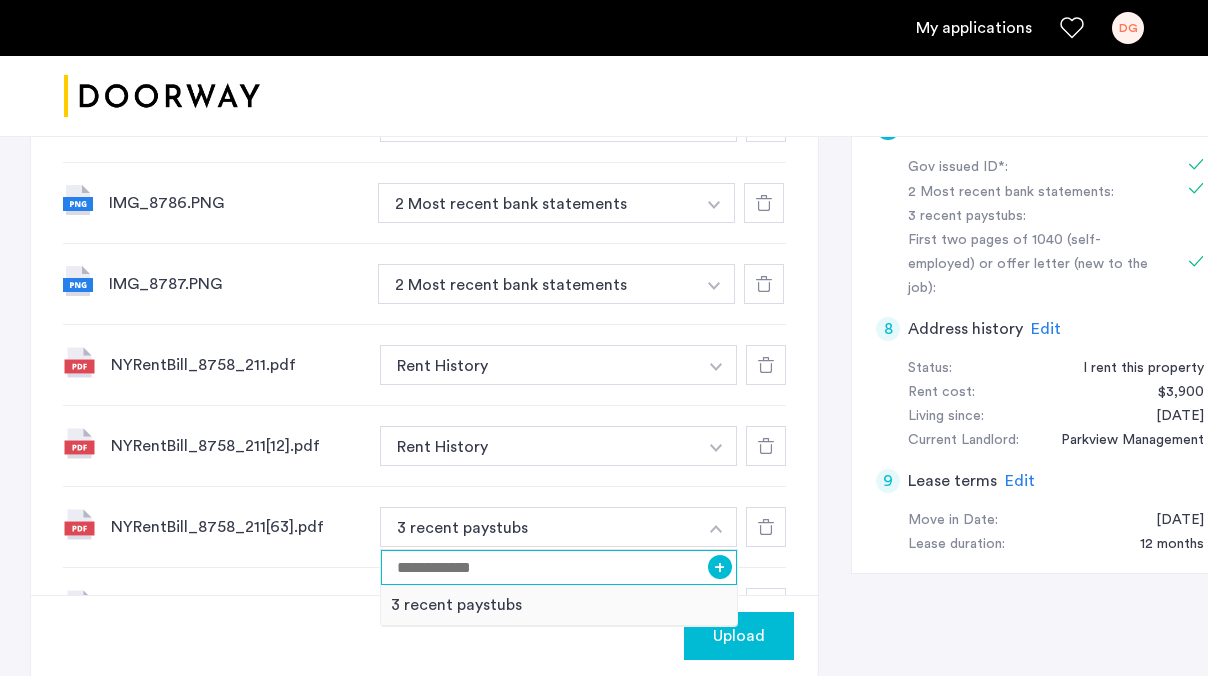 click at bounding box center (559, 567) 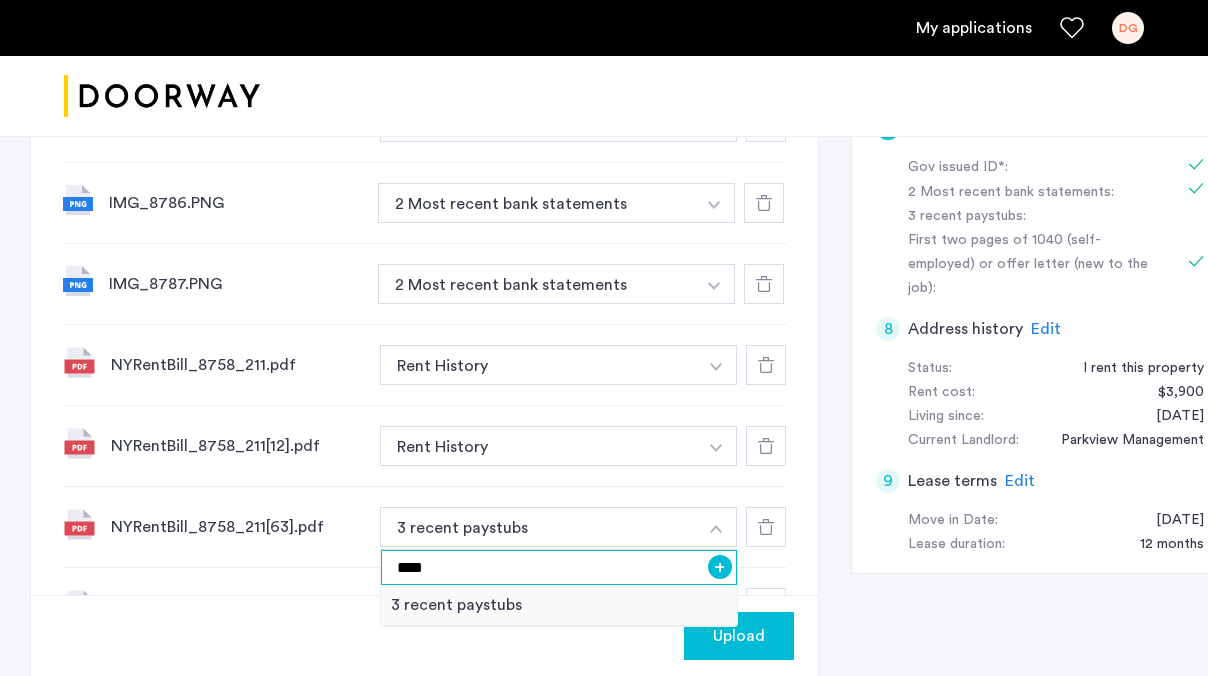 click on "****" at bounding box center (559, 567) 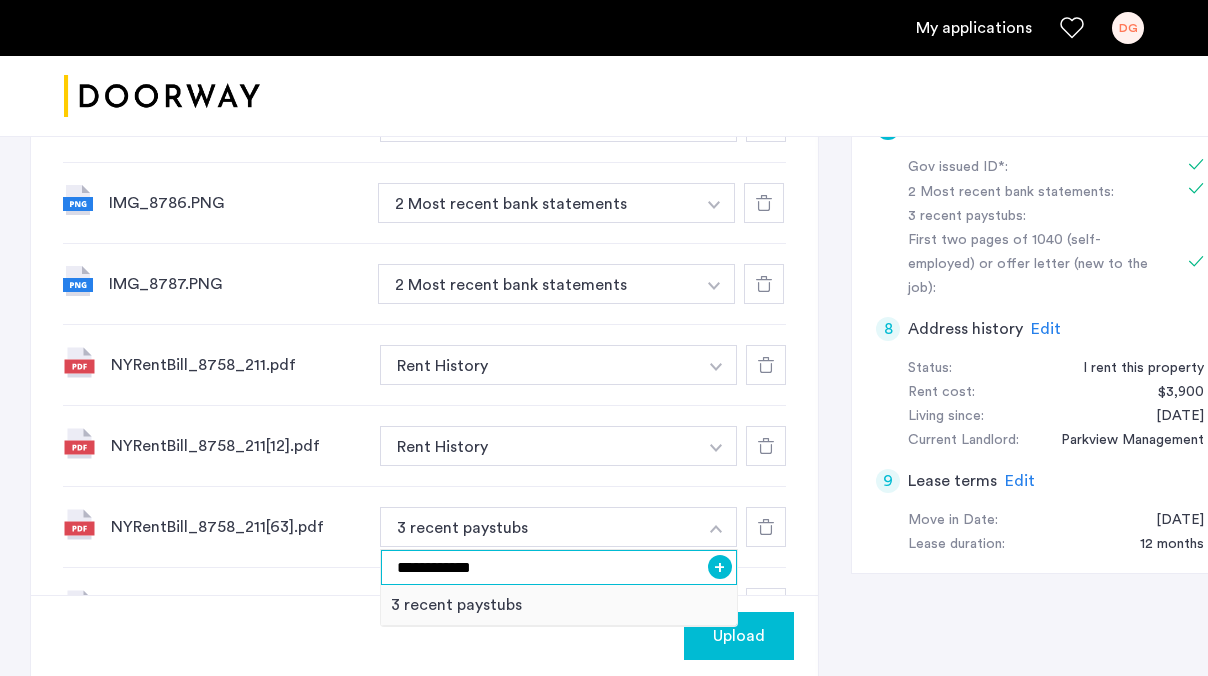 type on "**********" 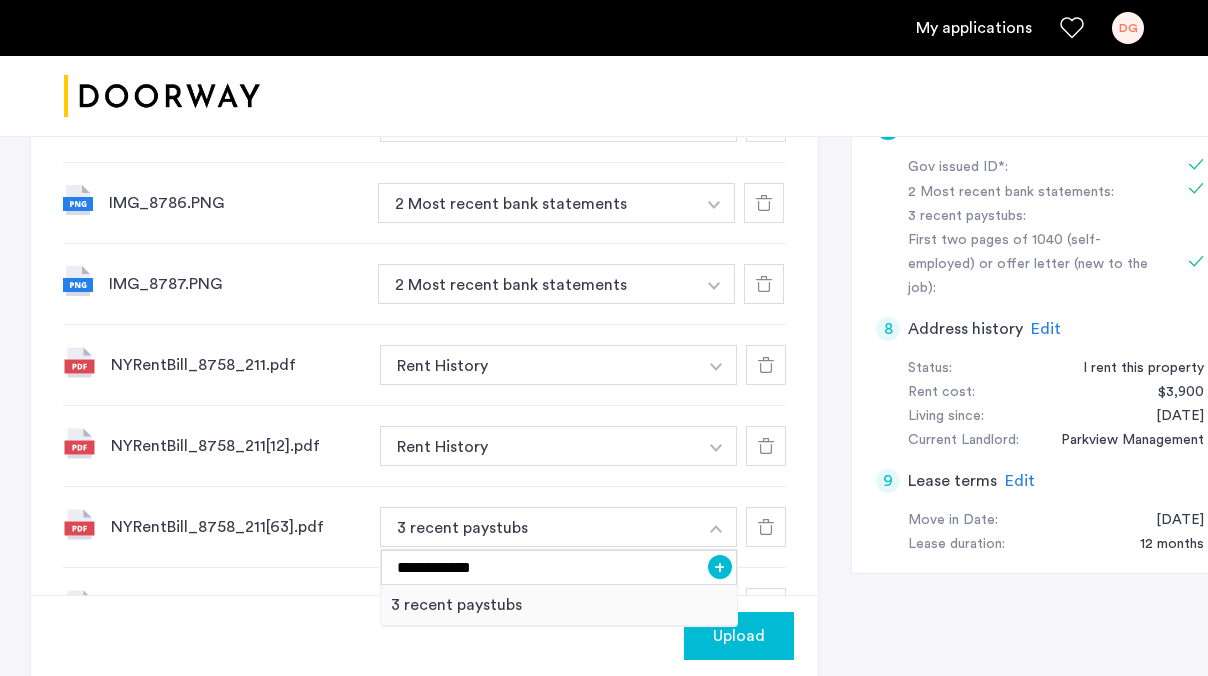 click on "+" at bounding box center (720, 567) 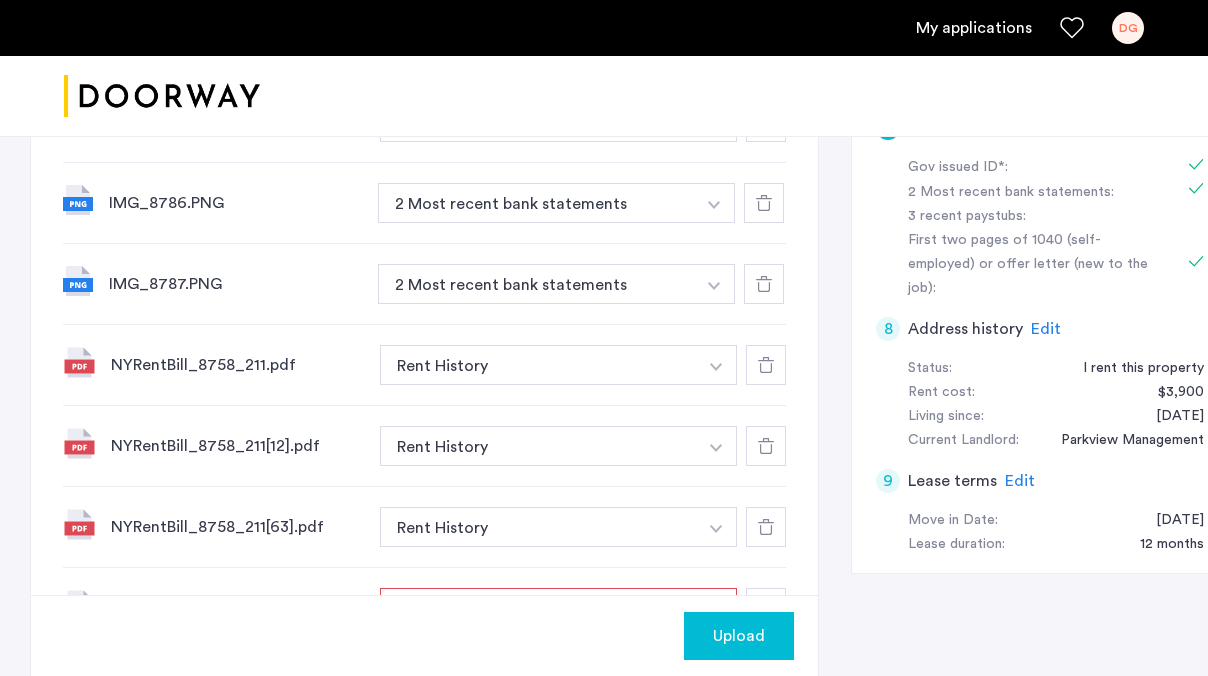 click at bounding box center (538, 608) 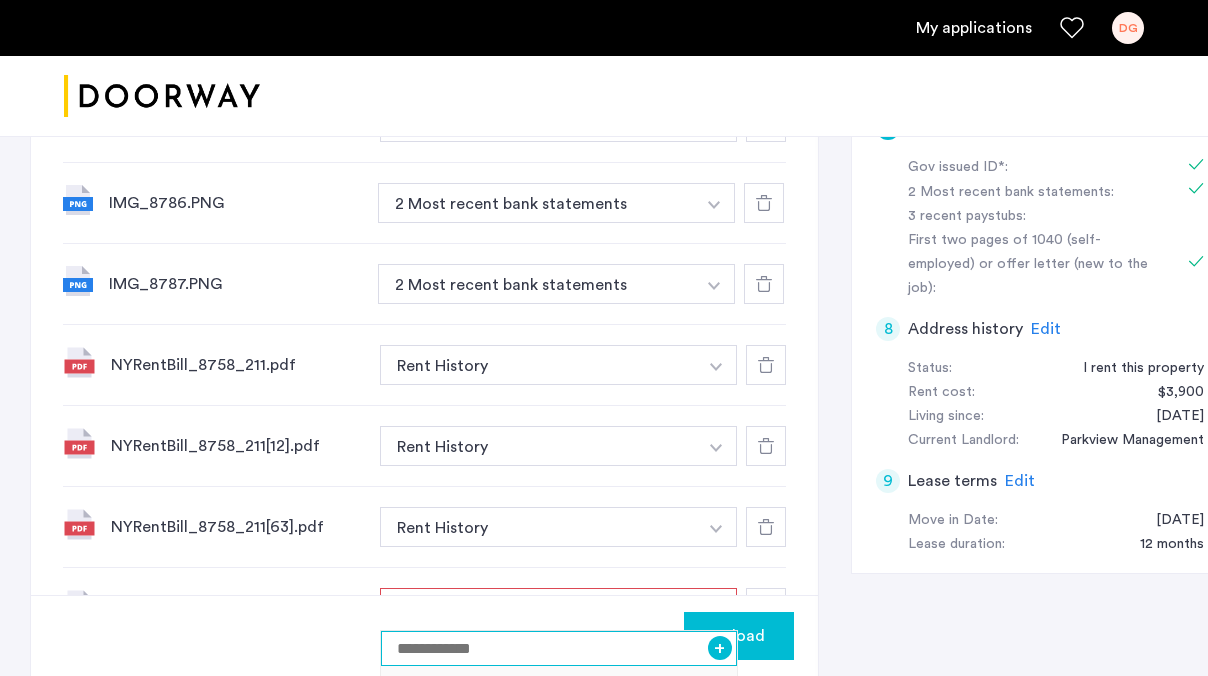 click at bounding box center [559, 648] 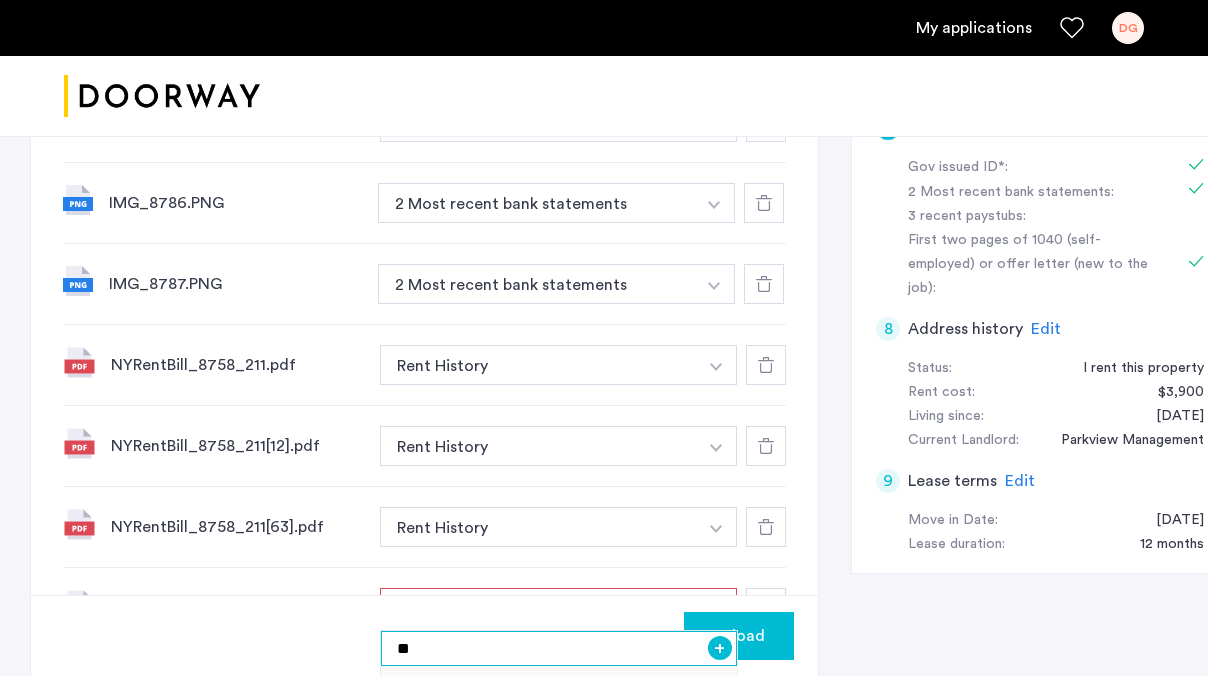 type on "*" 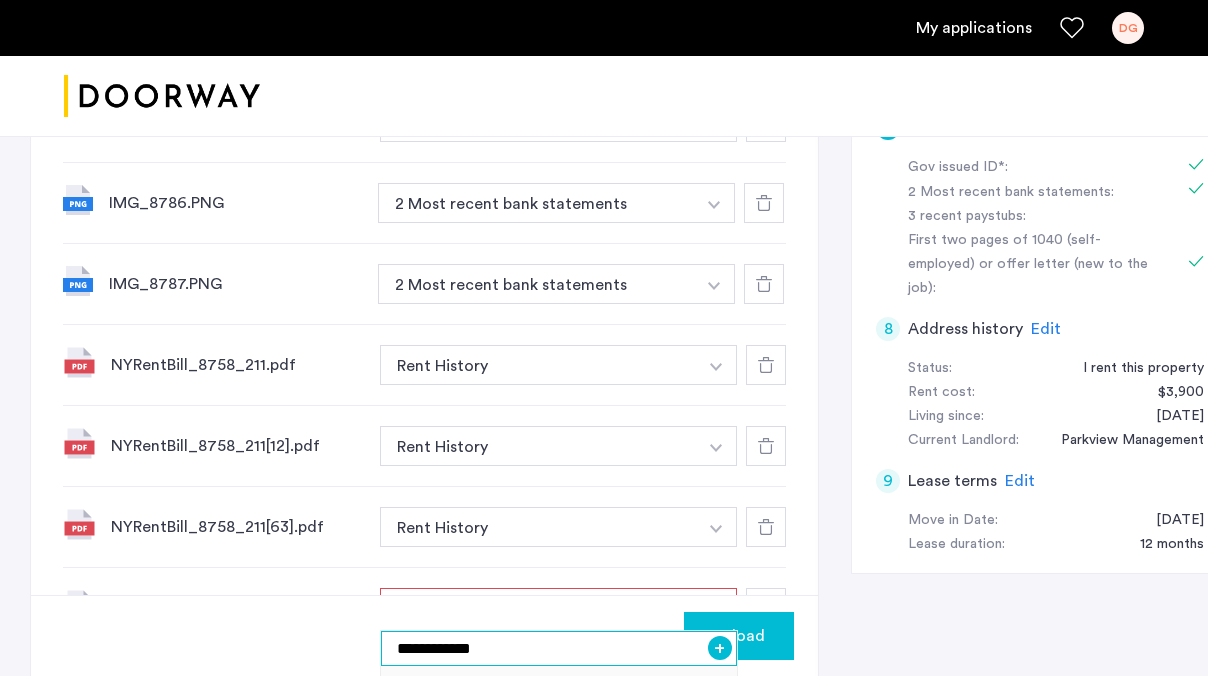 type on "**********" 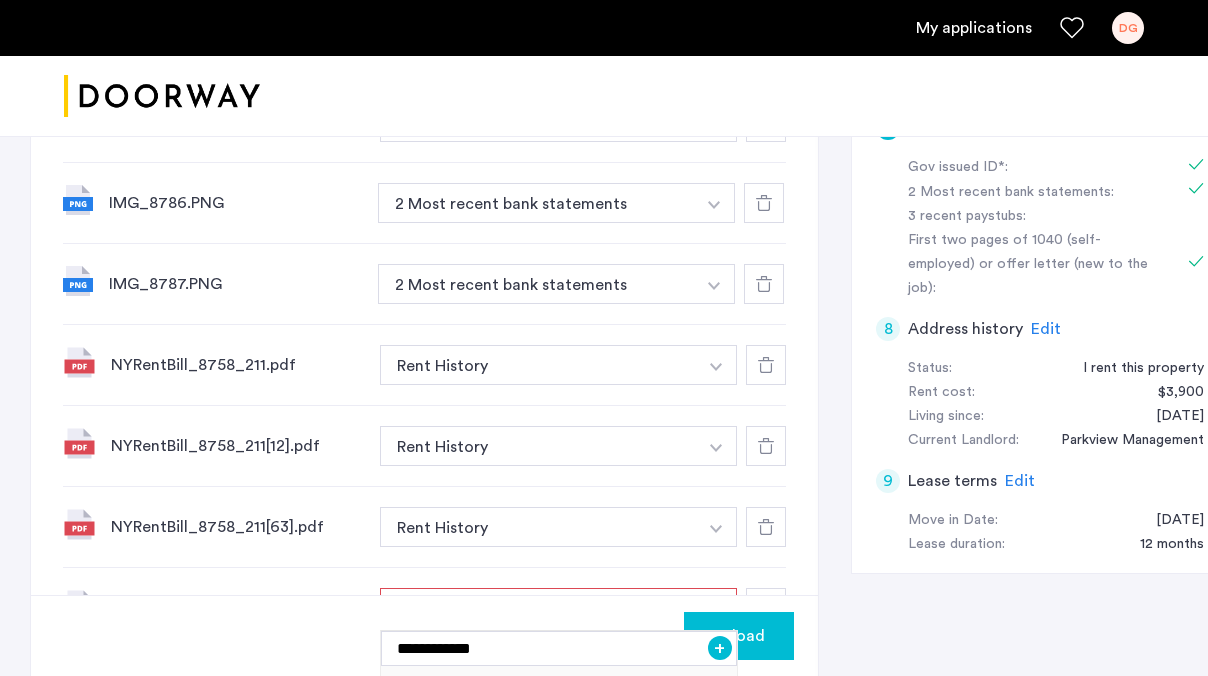 click on "+" at bounding box center (720, 648) 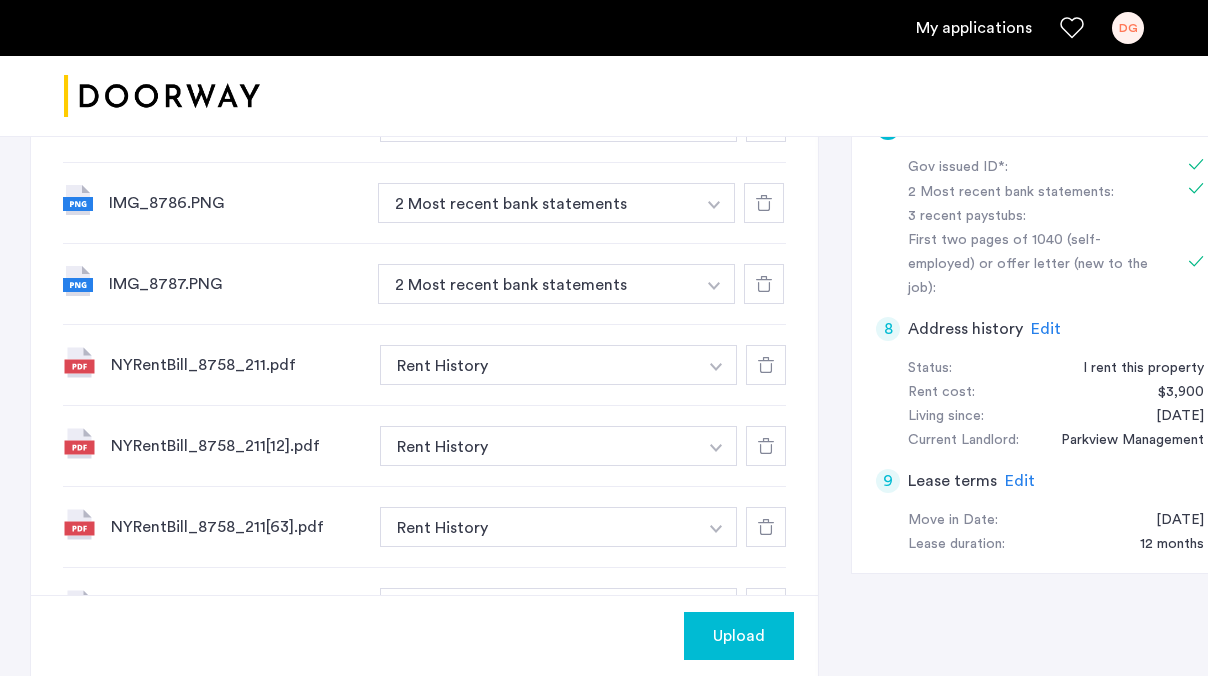 click on "Upload" 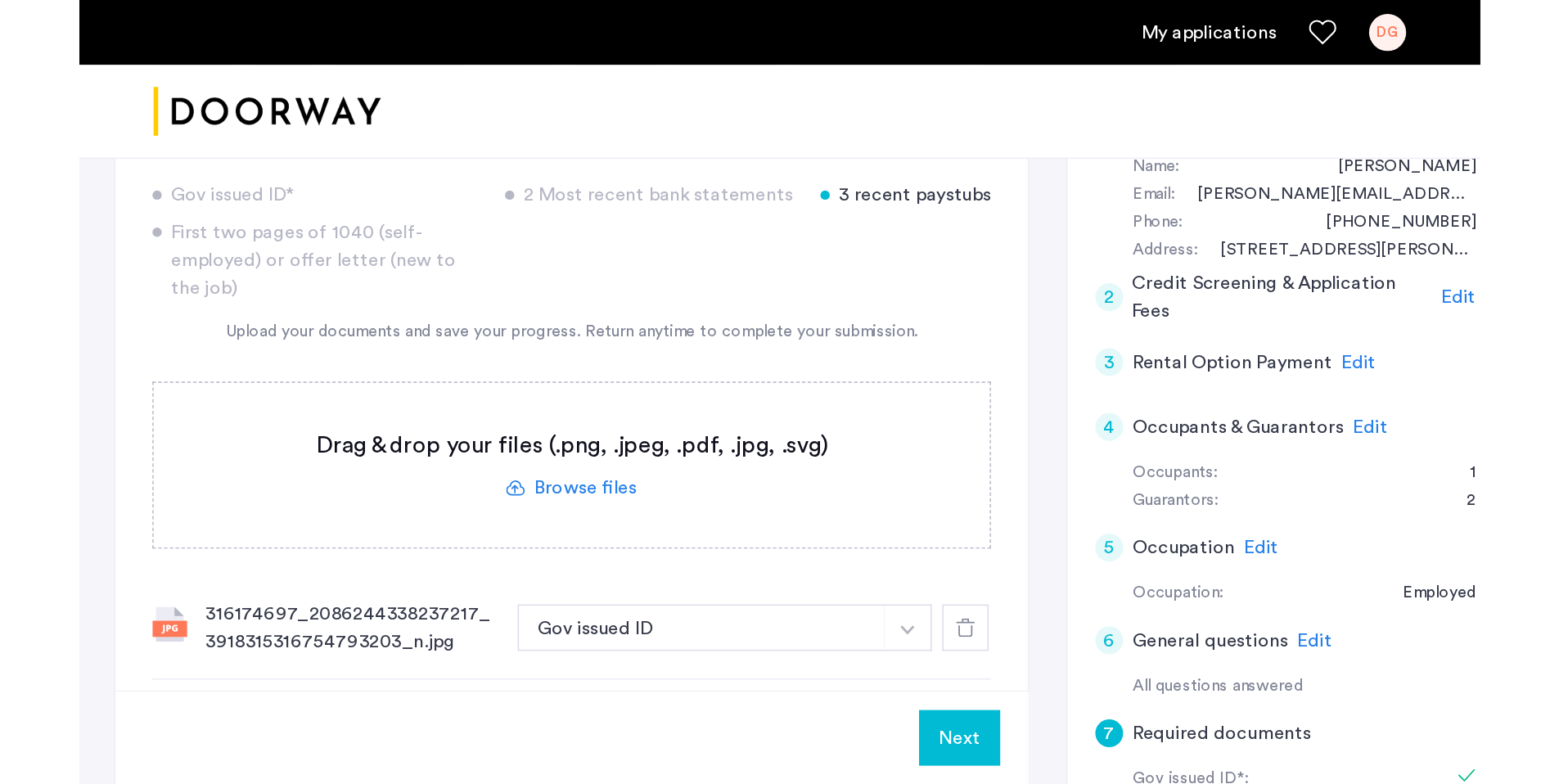 scroll, scrollTop: 368, scrollLeft: 0, axis: vertical 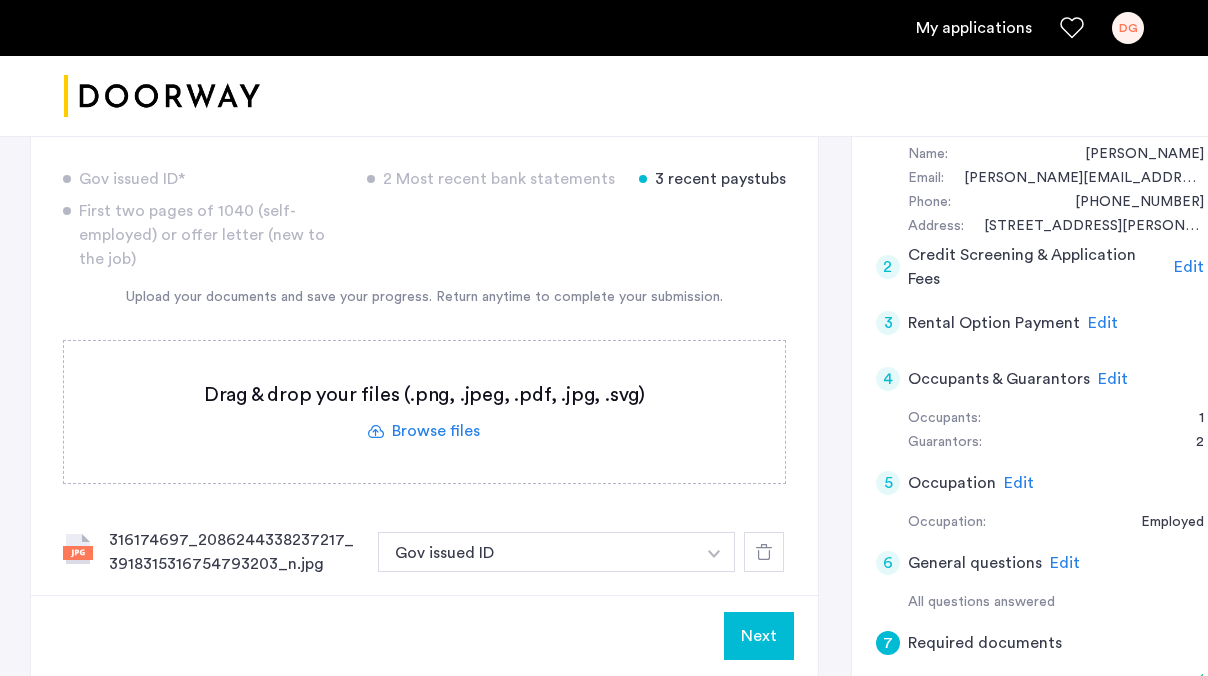 click 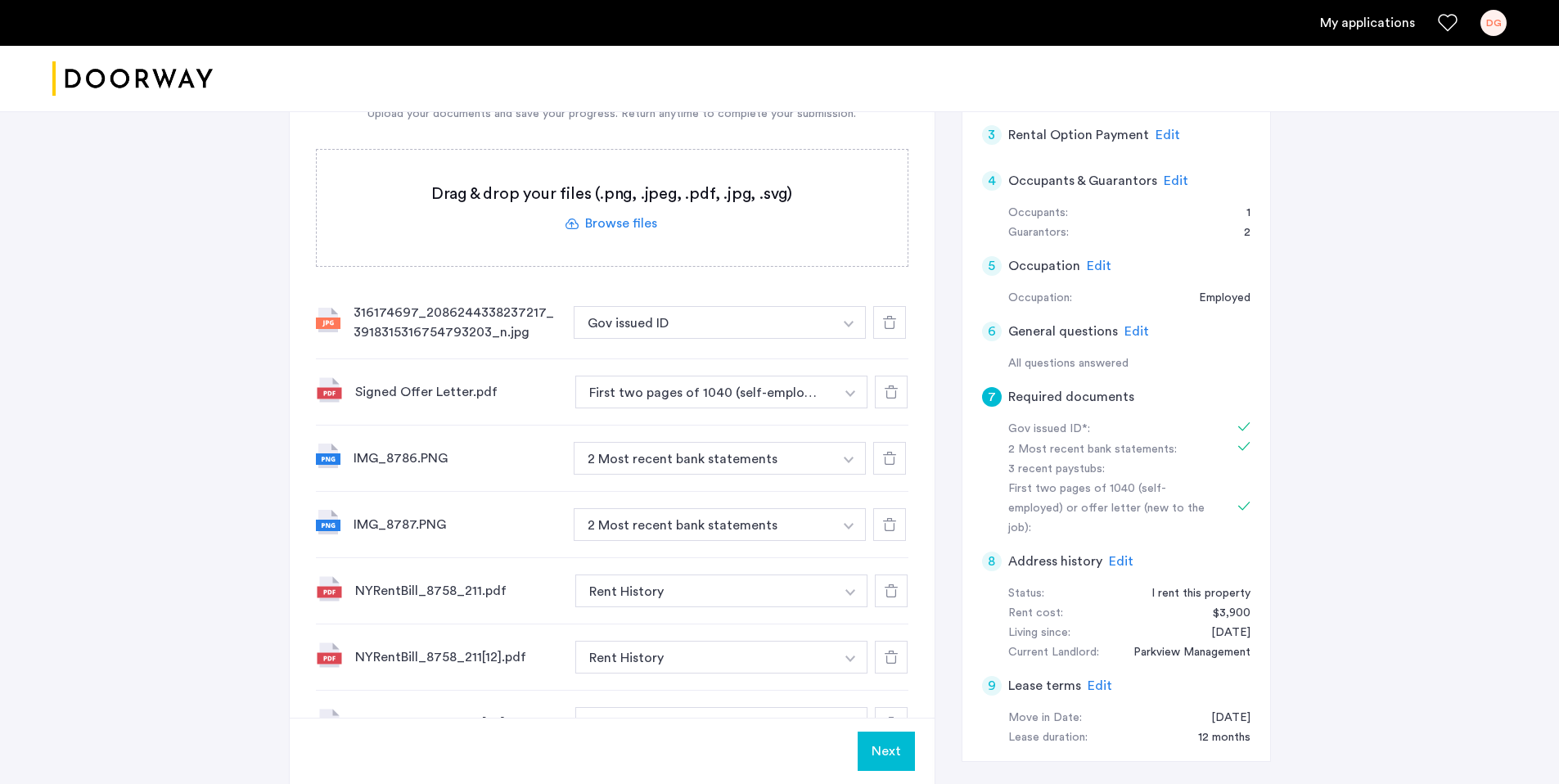 scroll, scrollTop: 331, scrollLeft: 0, axis: vertical 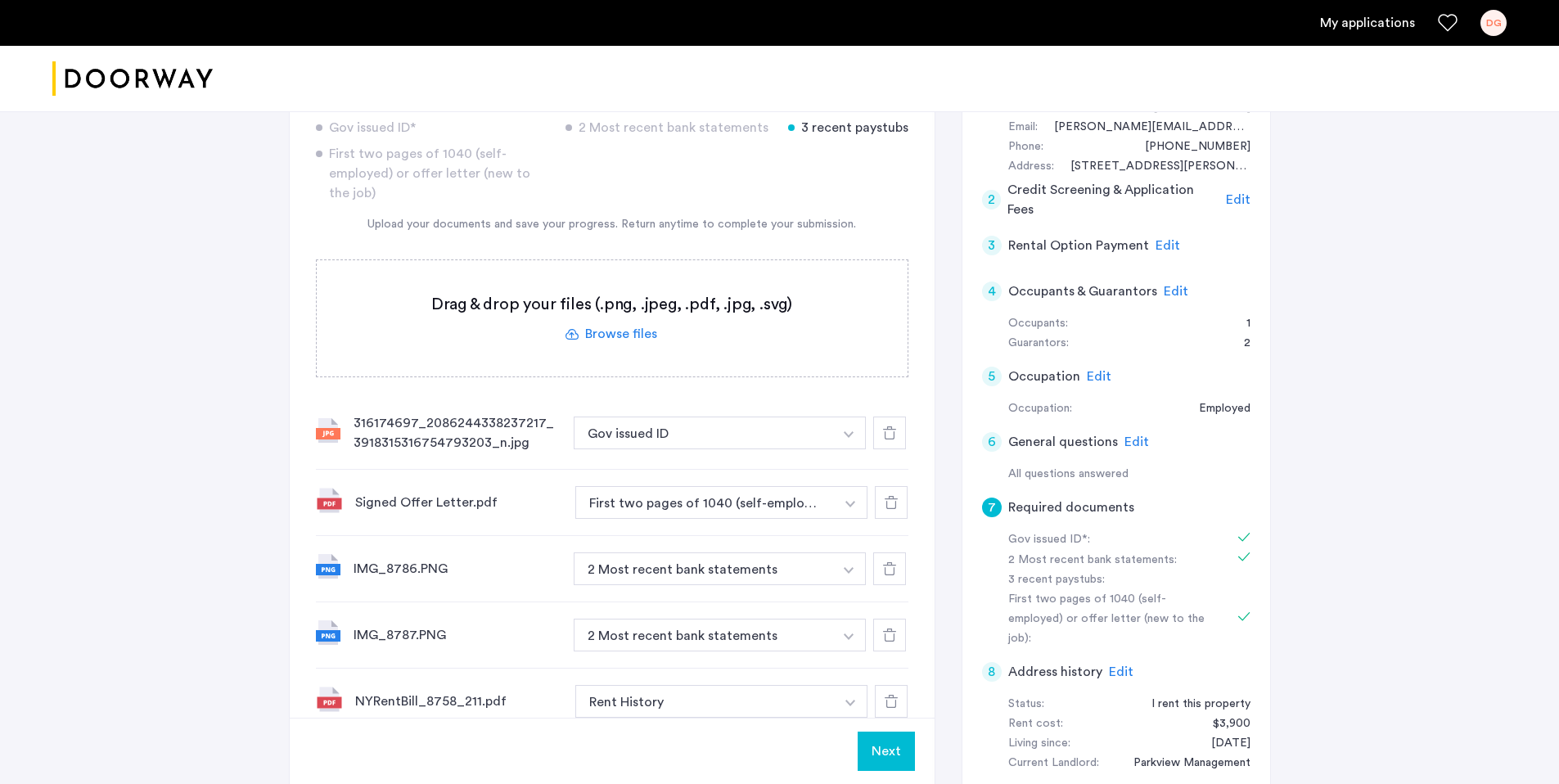 click 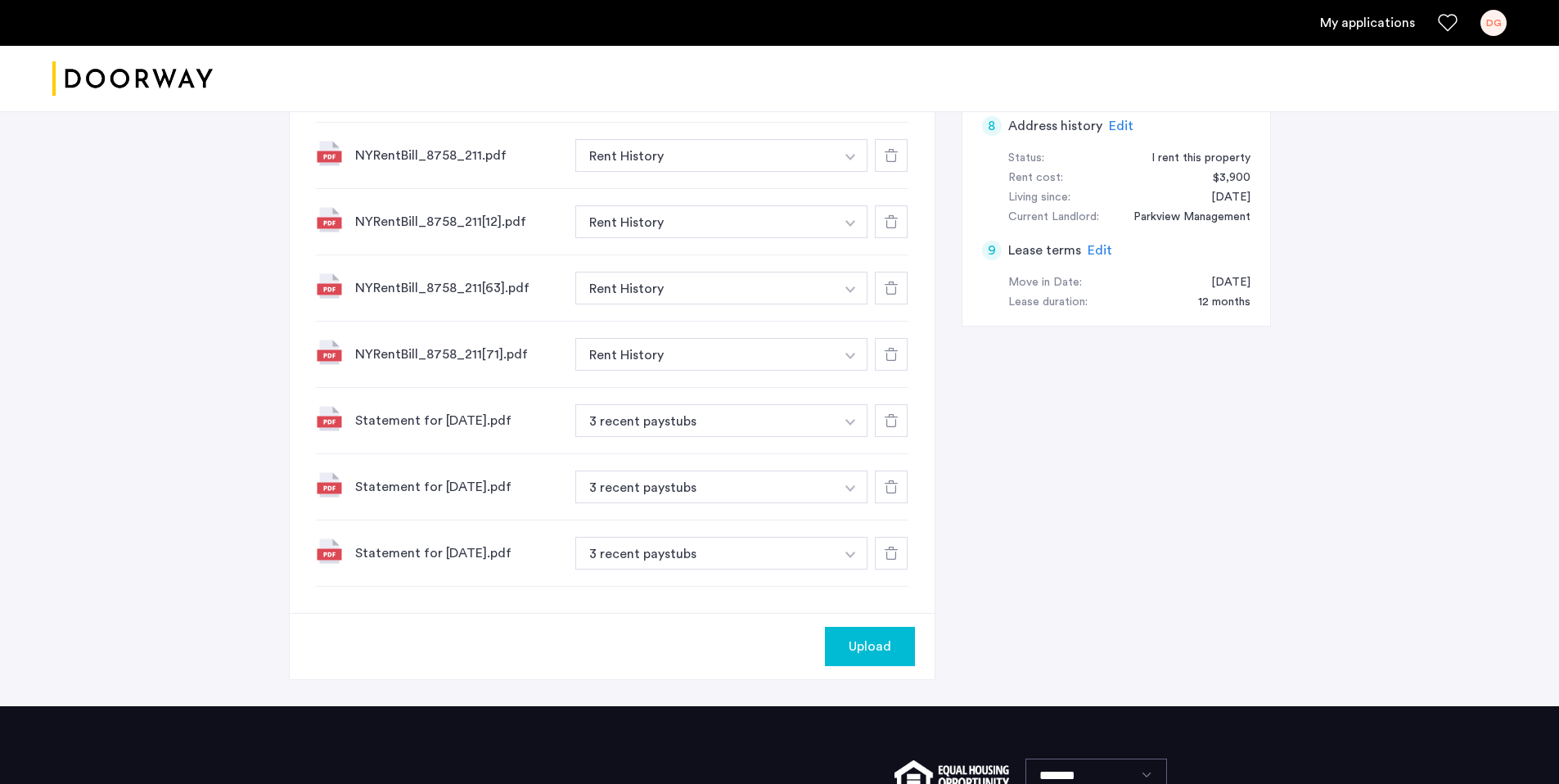 scroll, scrollTop: 880, scrollLeft: 0, axis: vertical 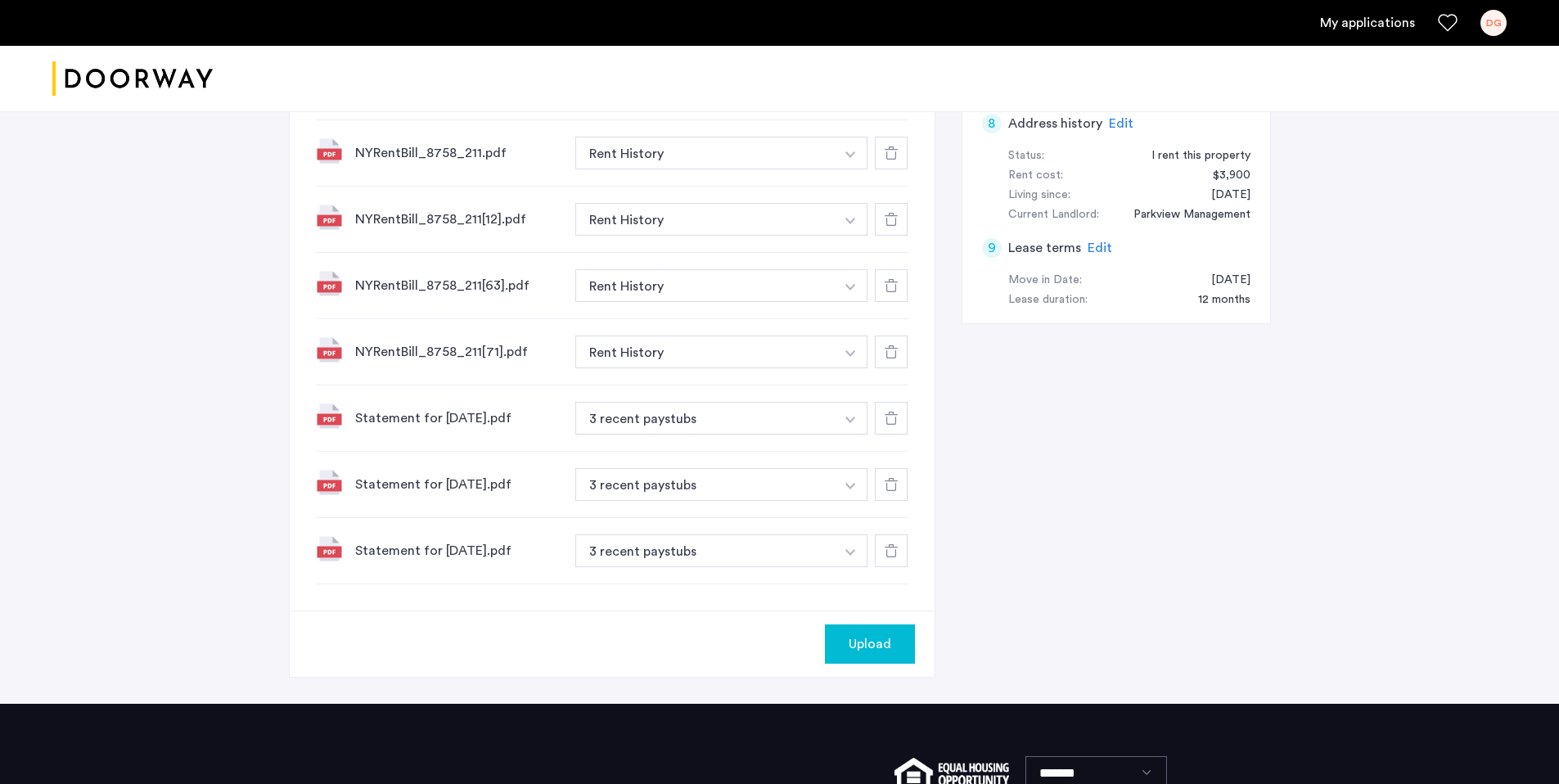 click on "Upload" 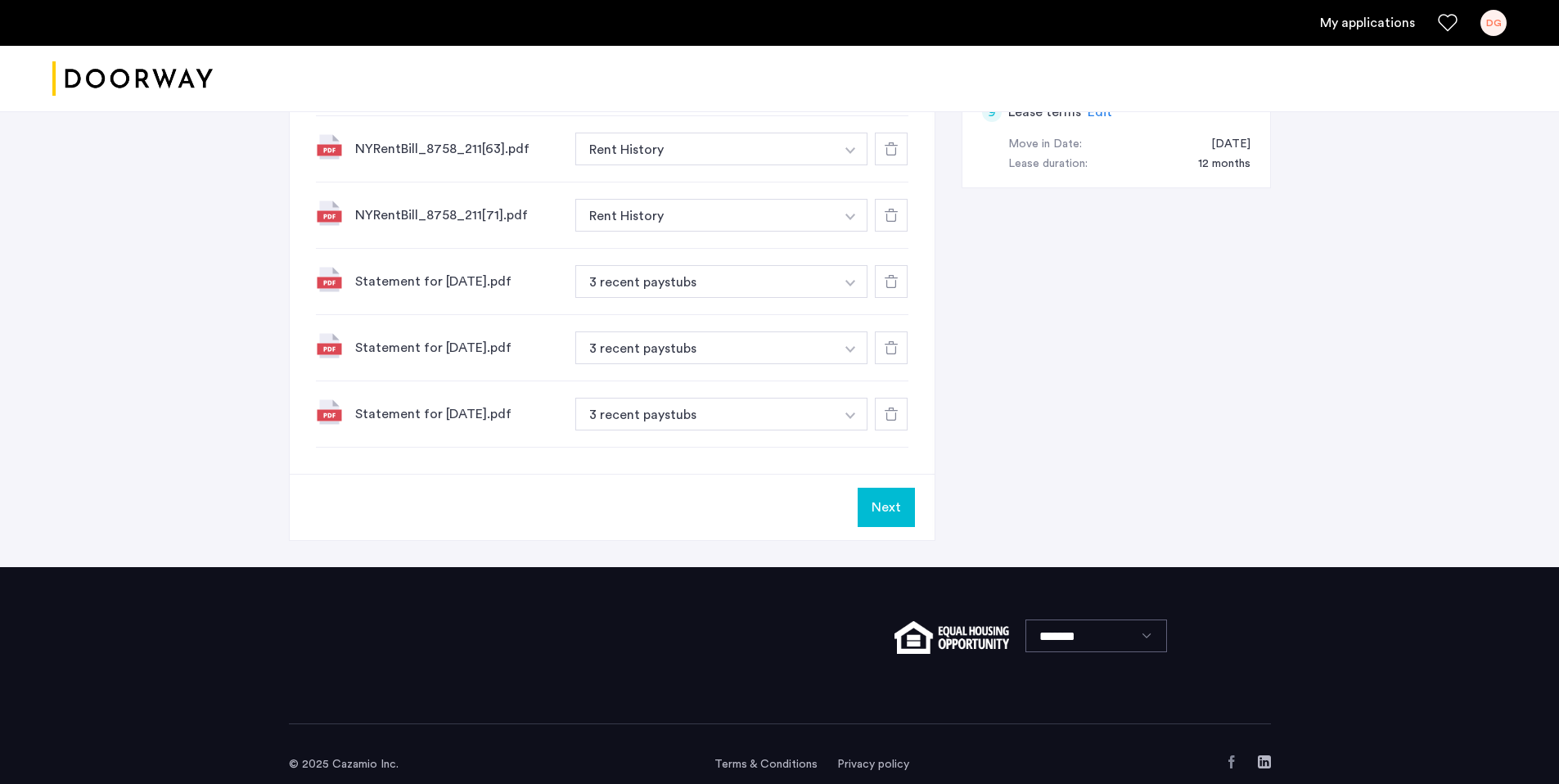 scroll, scrollTop: 1019, scrollLeft: 0, axis: vertical 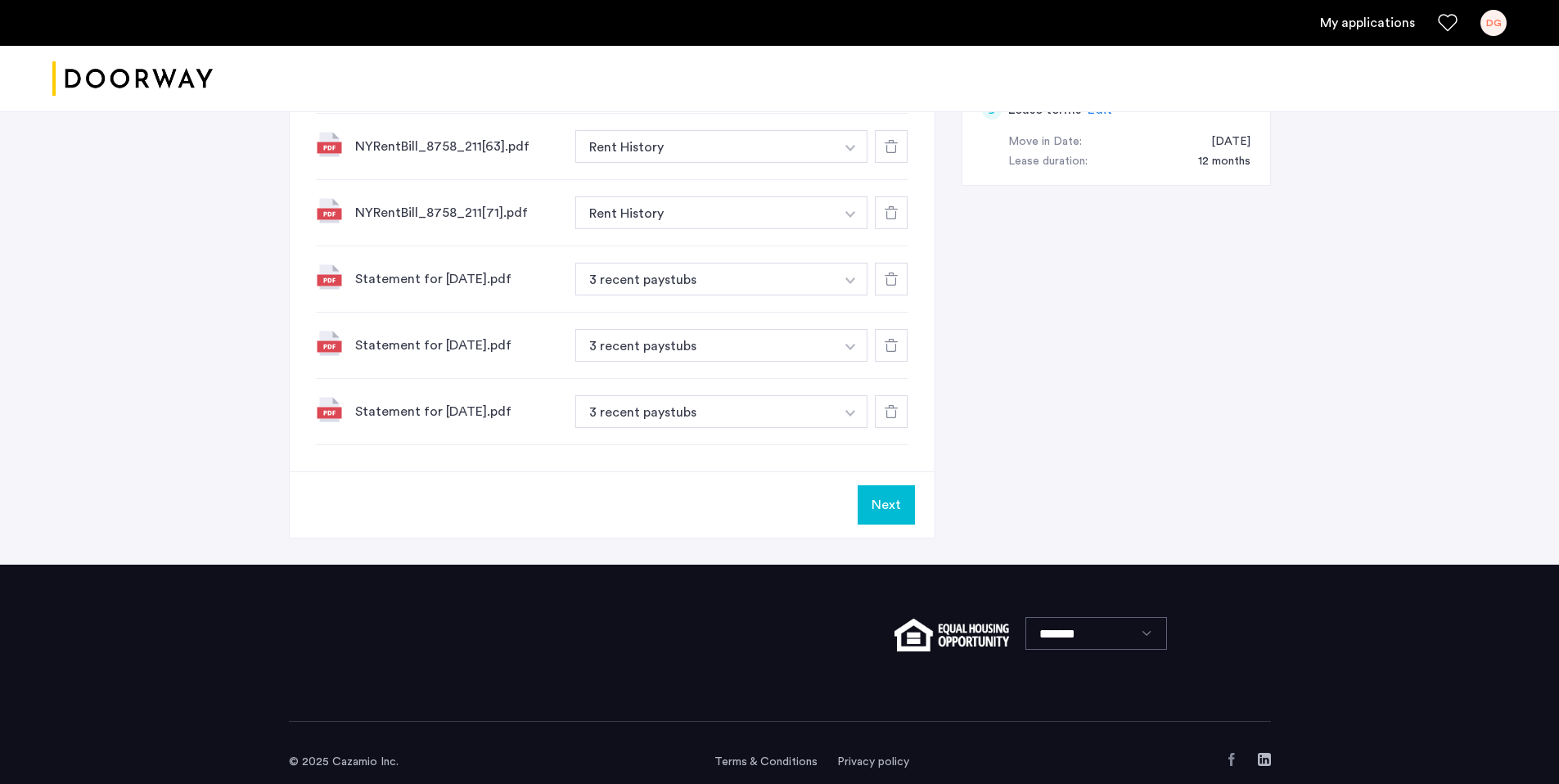 click on "Next" 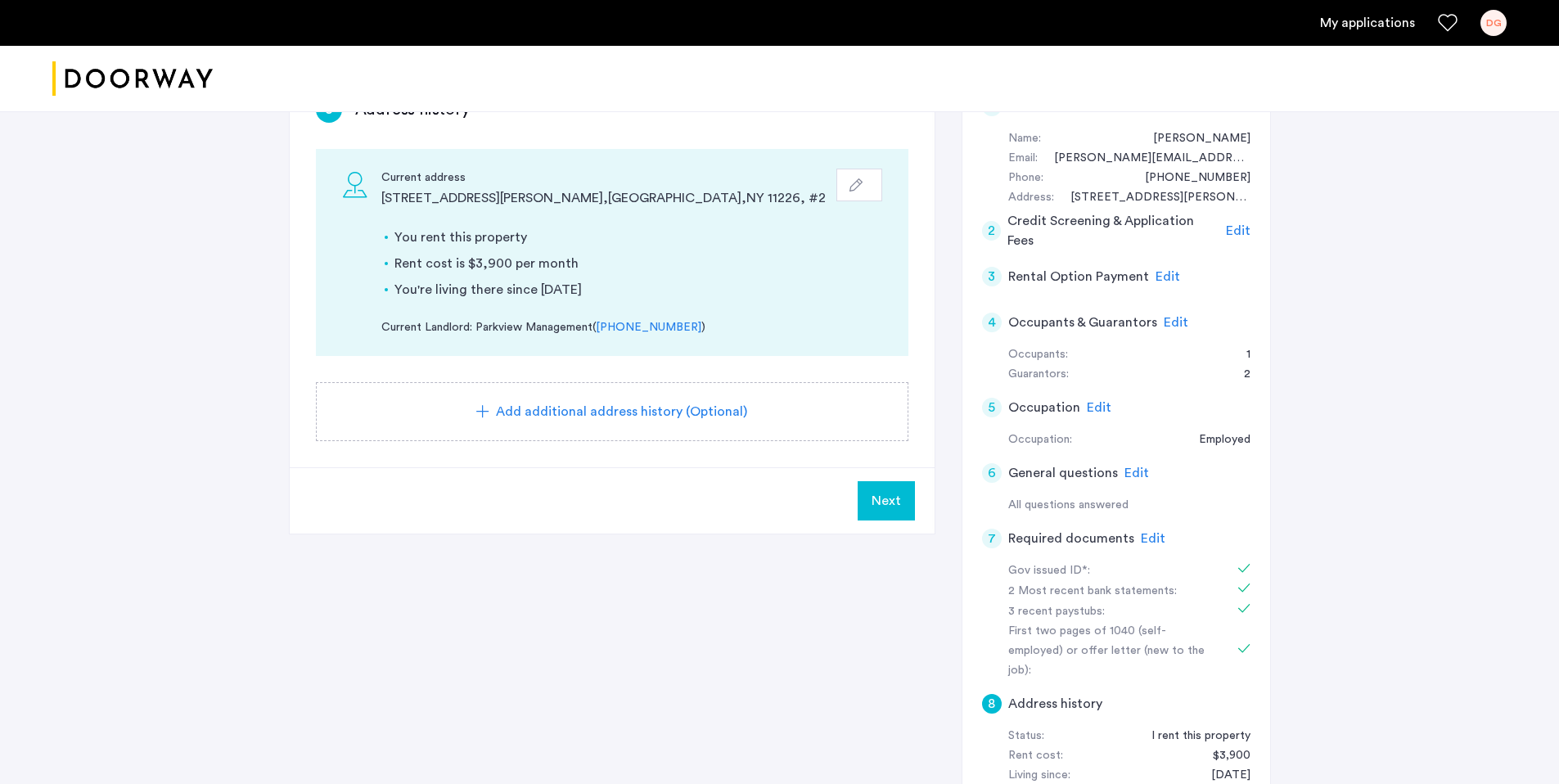 scroll, scrollTop: 301, scrollLeft: 0, axis: vertical 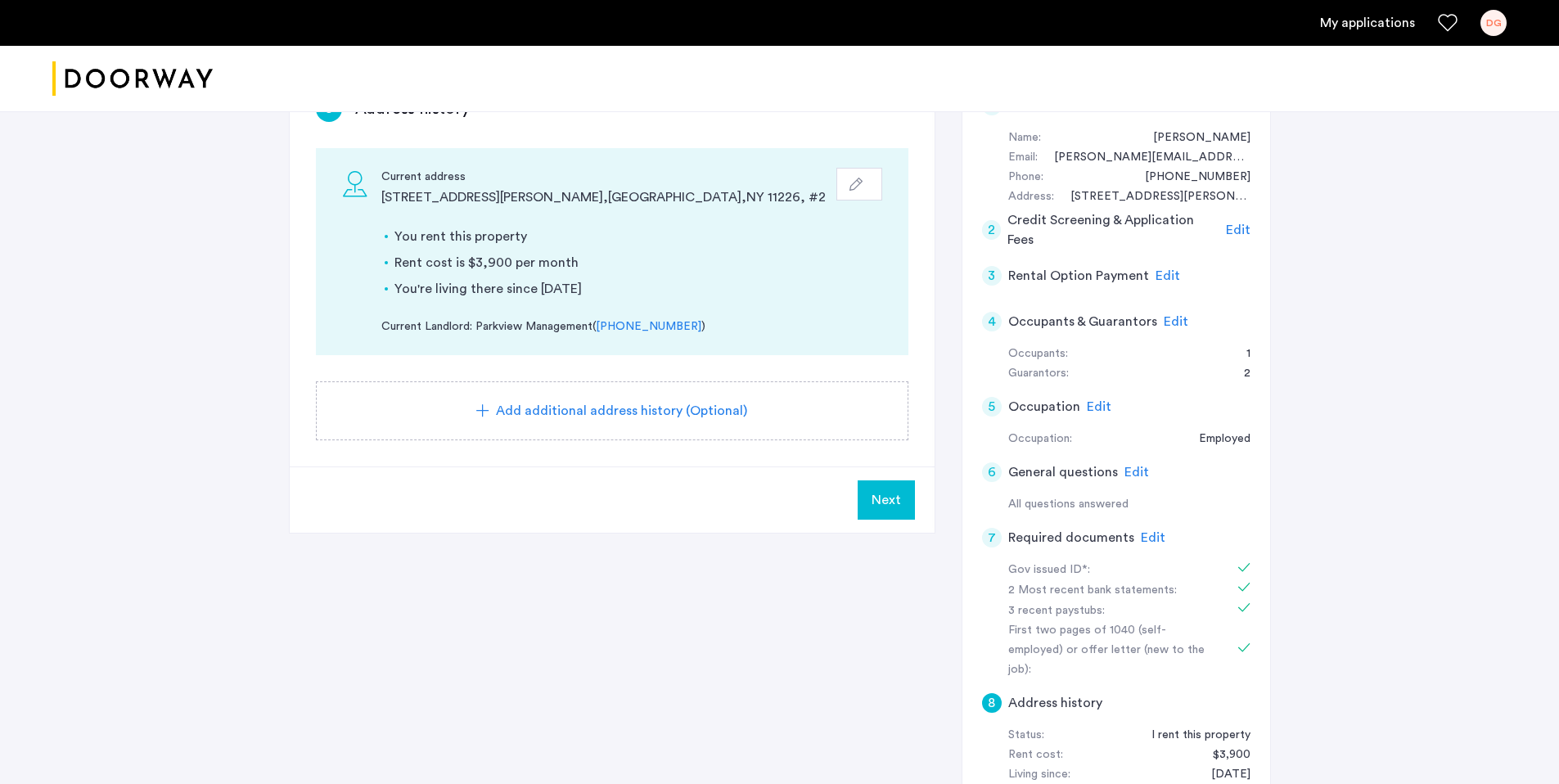click on "Next" 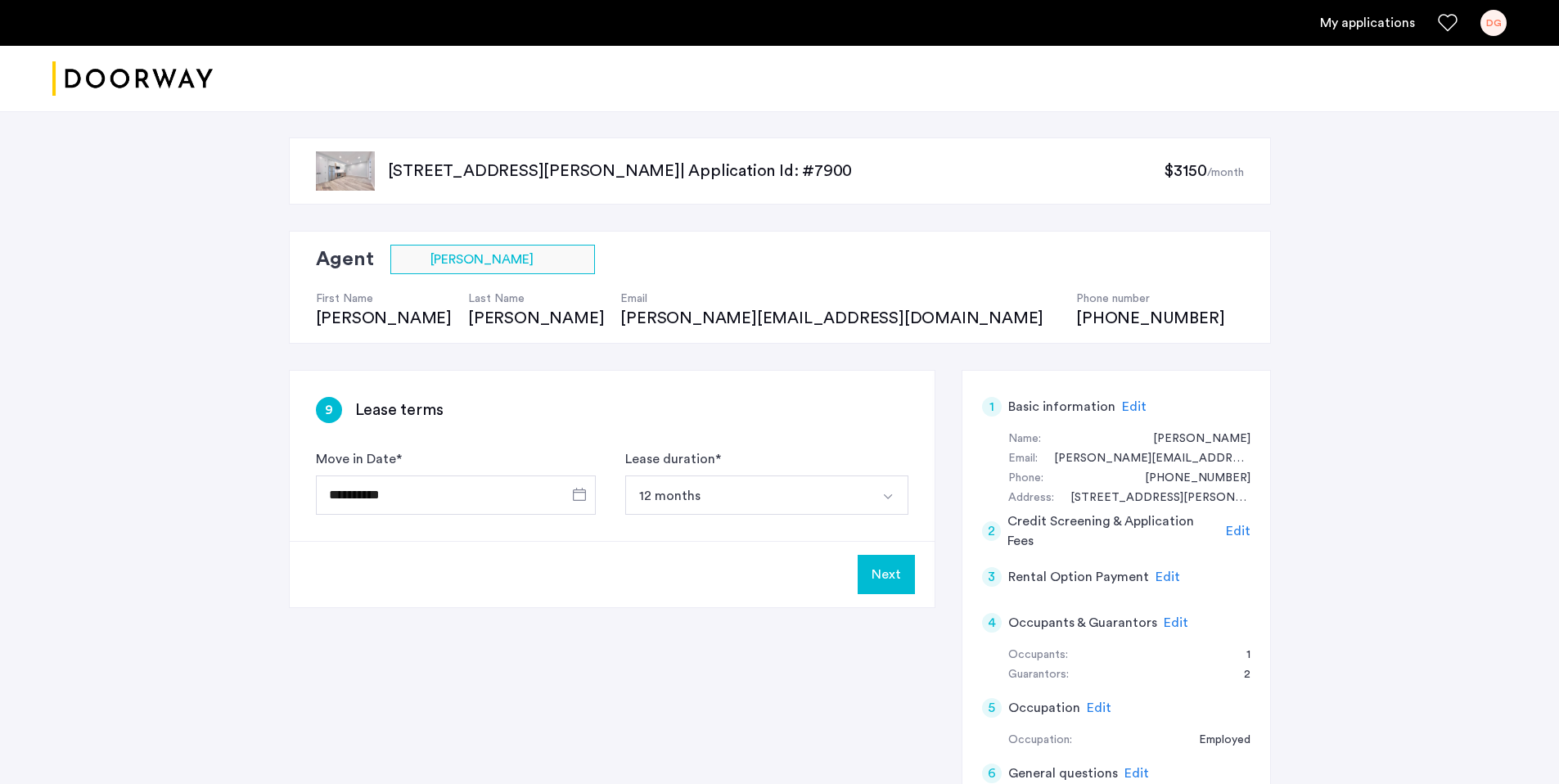 click on "Next" 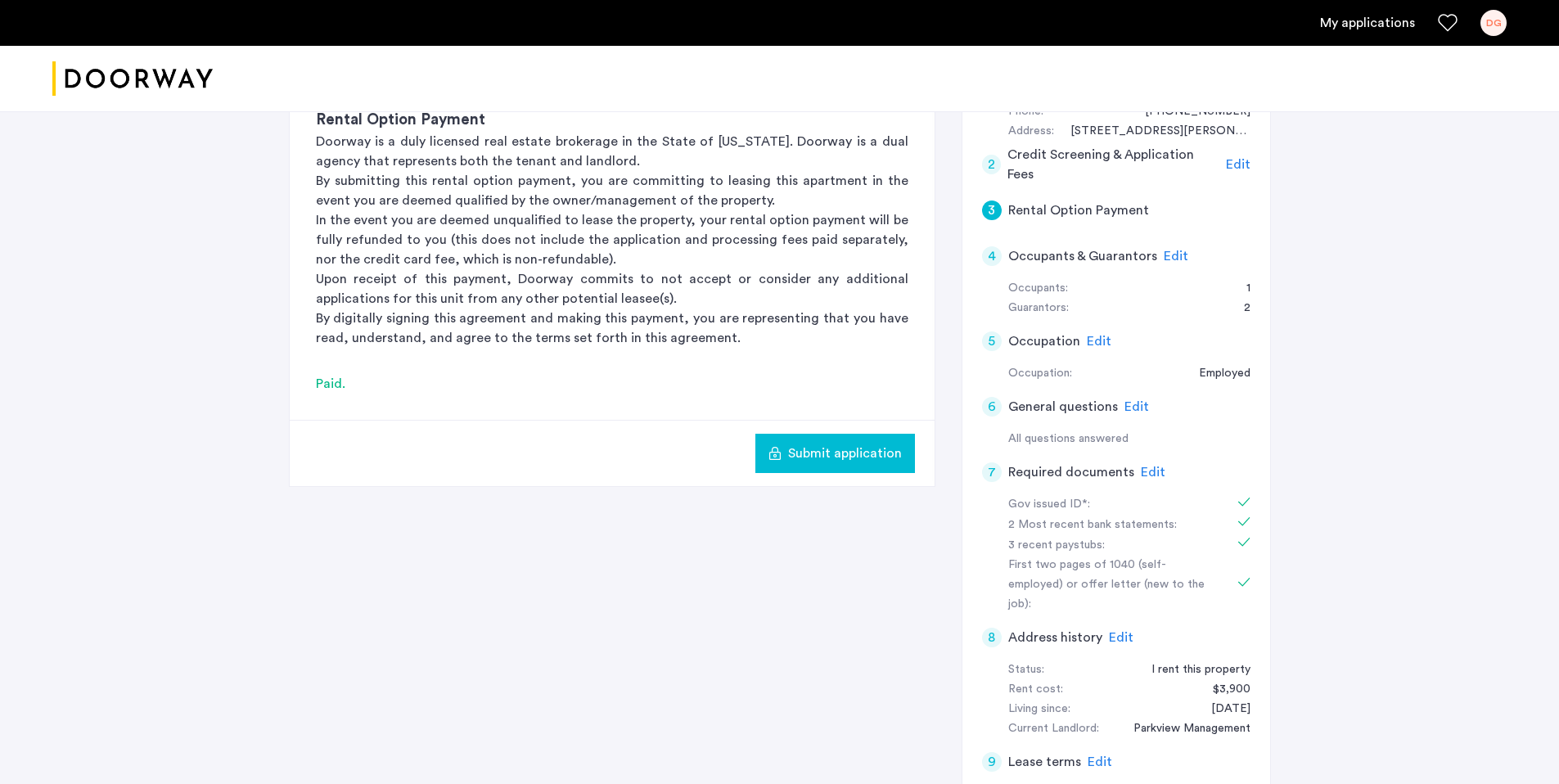 scroll, scrollTop: 100, scrollLeft: 0, axis: vertical 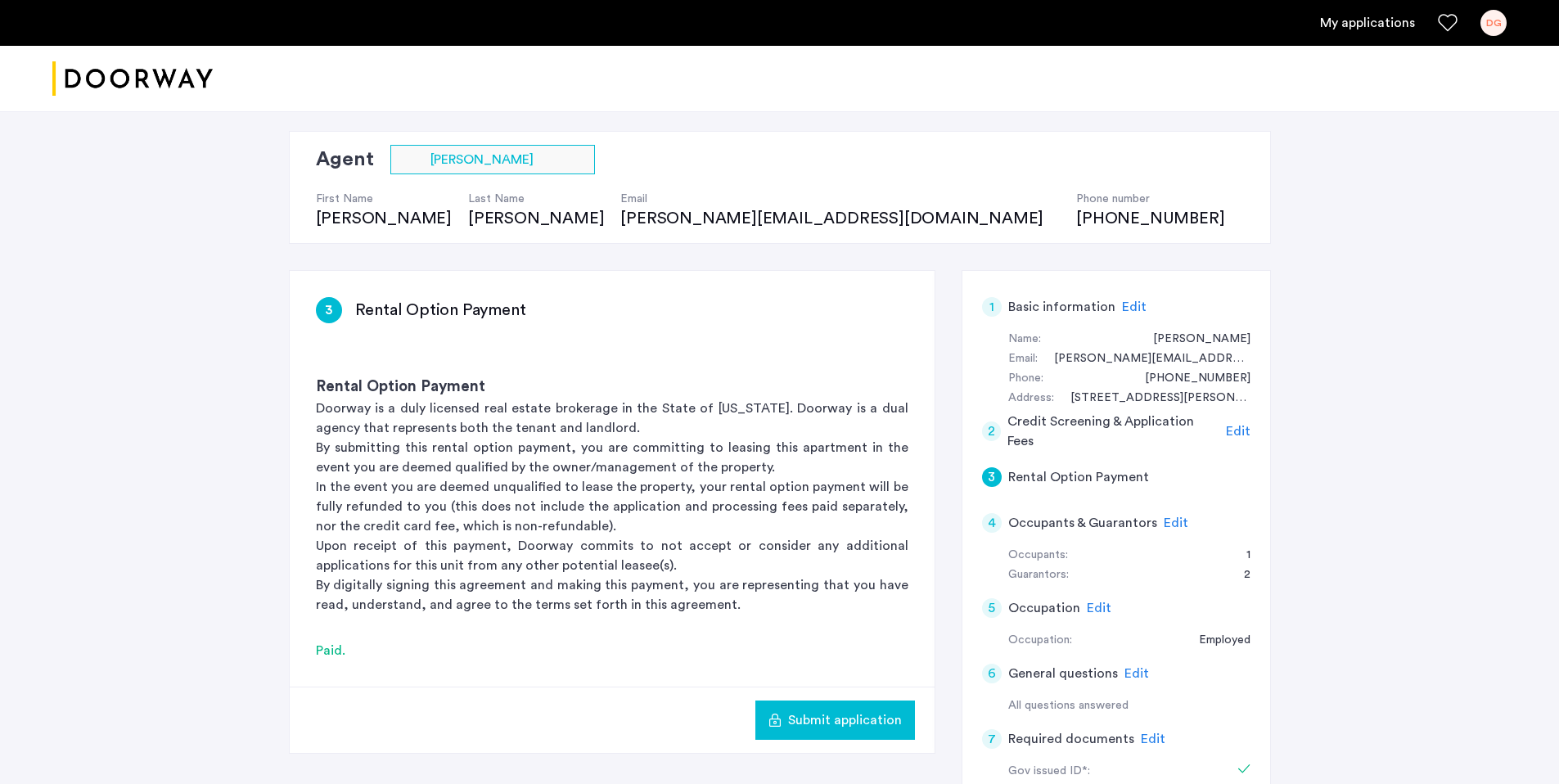 click on "Submit application" 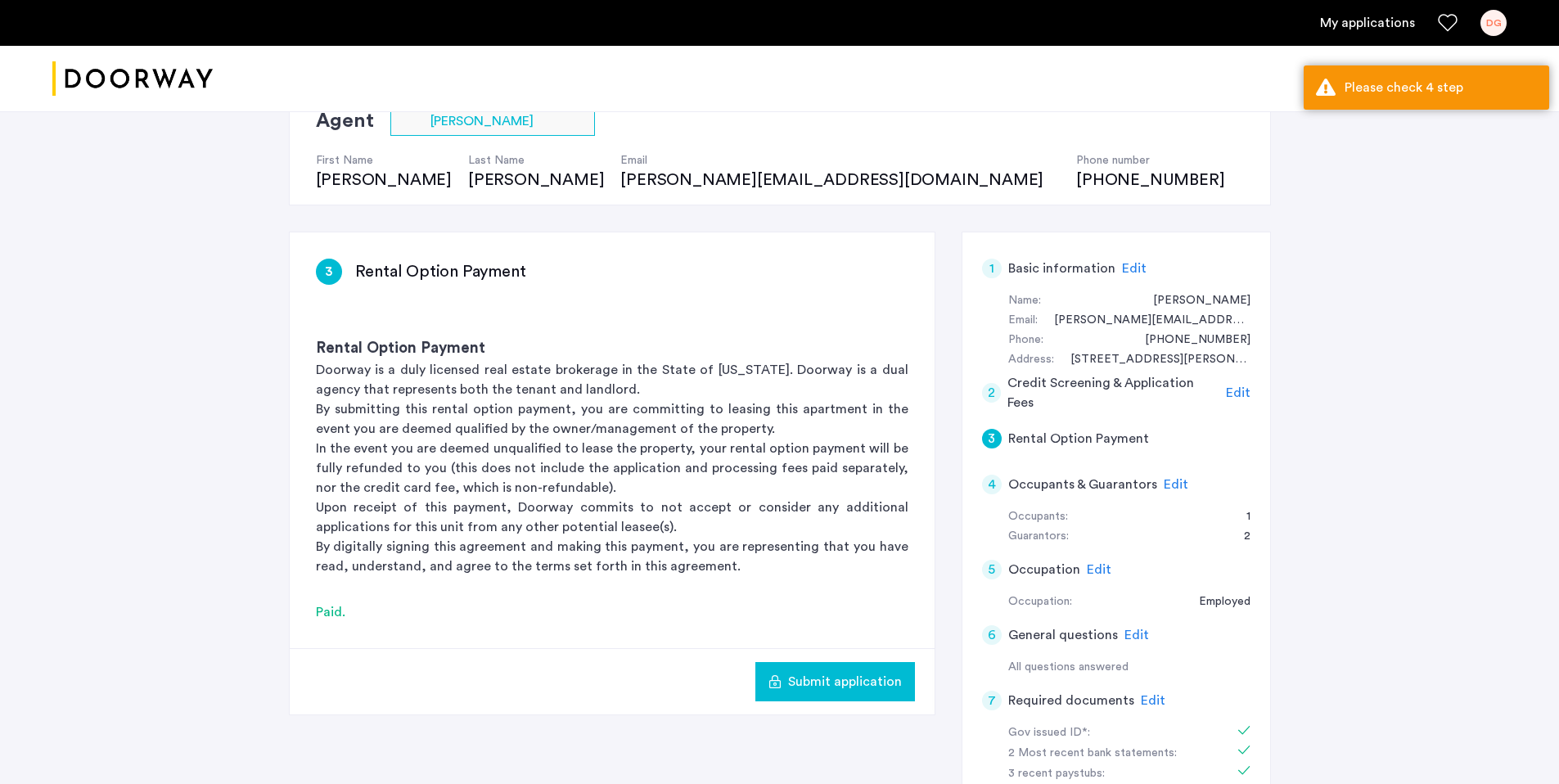 scroll, scrollTop: 168, scrollLeft: 0, axis: vertical 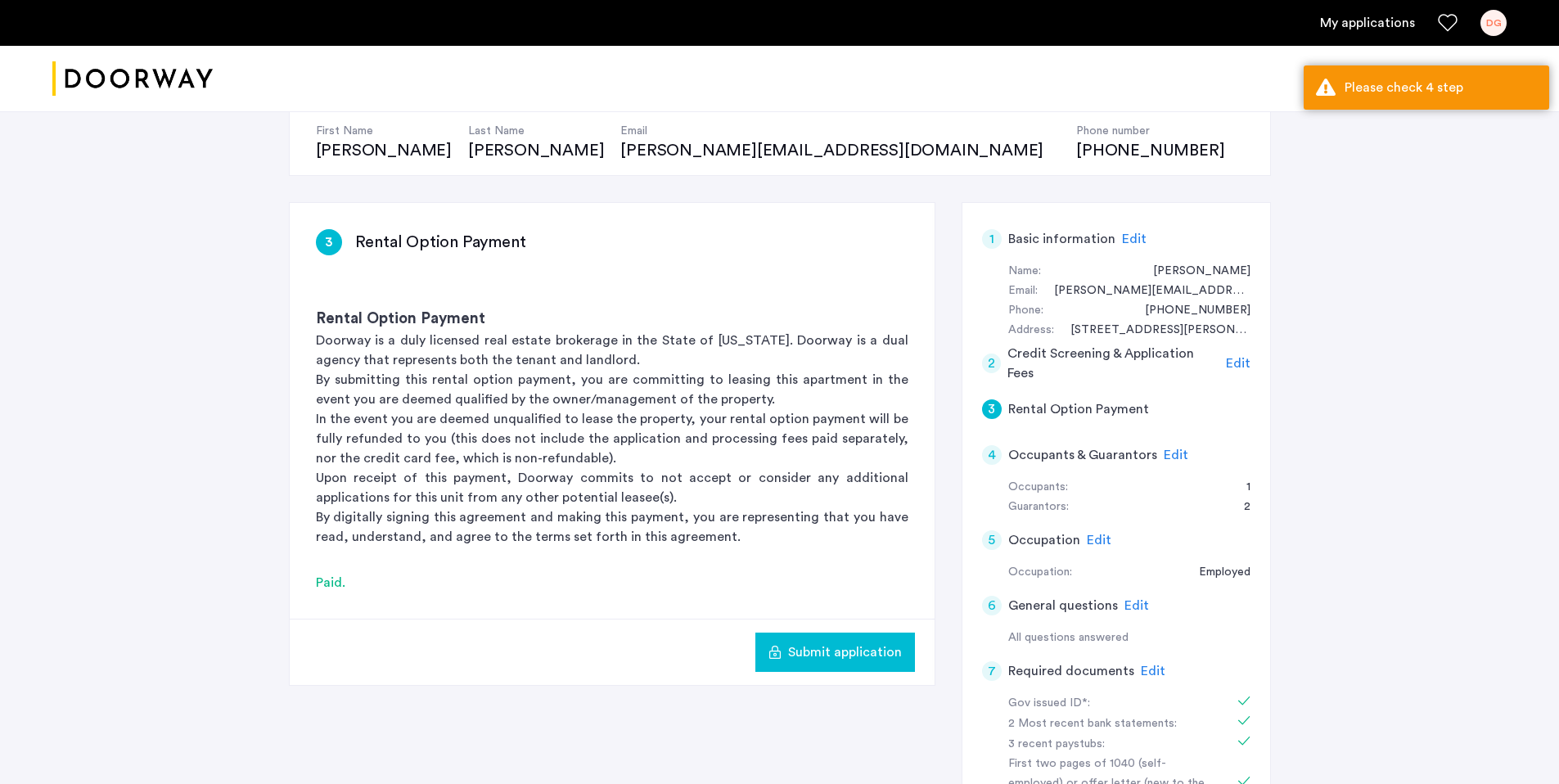 click on "Edit" 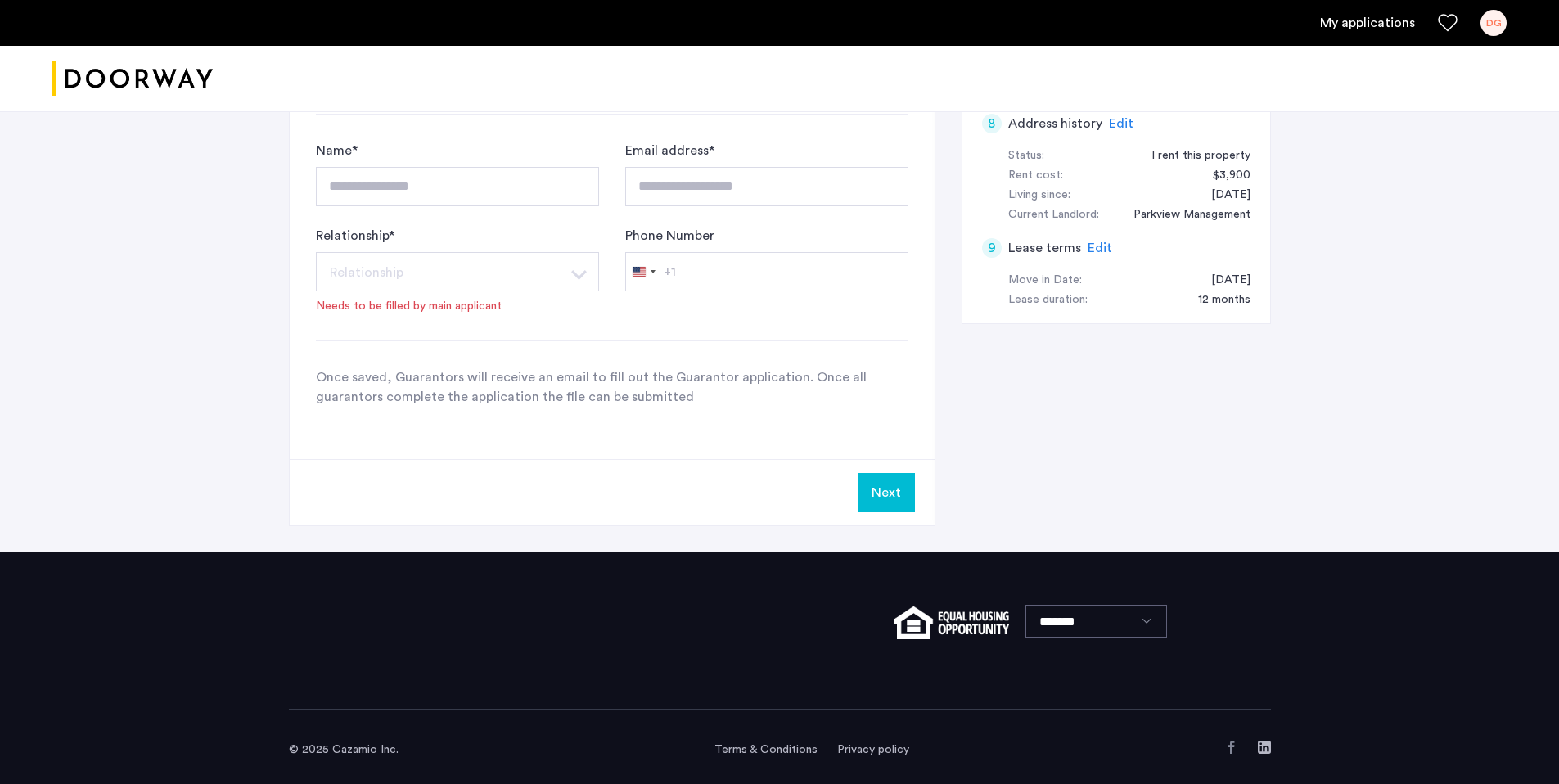 scroll, scrollTop: 888, scrollLeft: 0, axis: vertical 